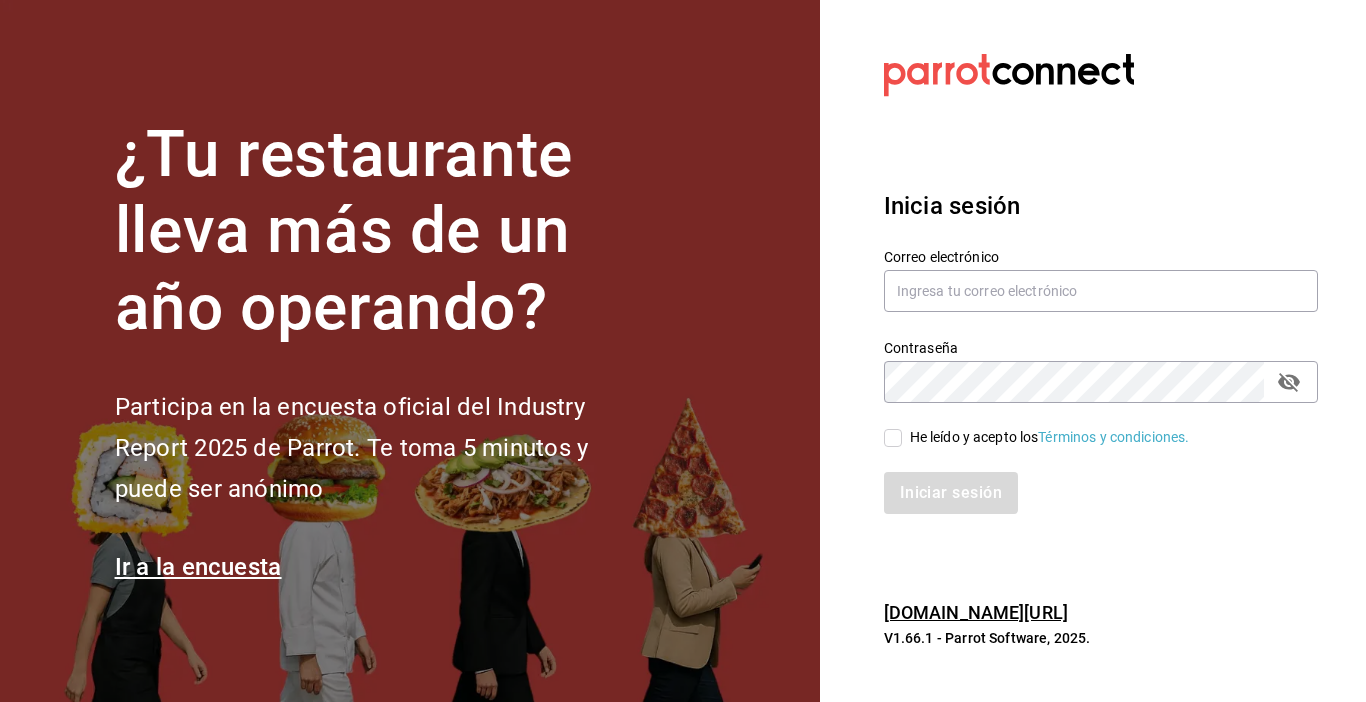 scroll, scrollTop: 0, scrollLeft: 0, axis: both 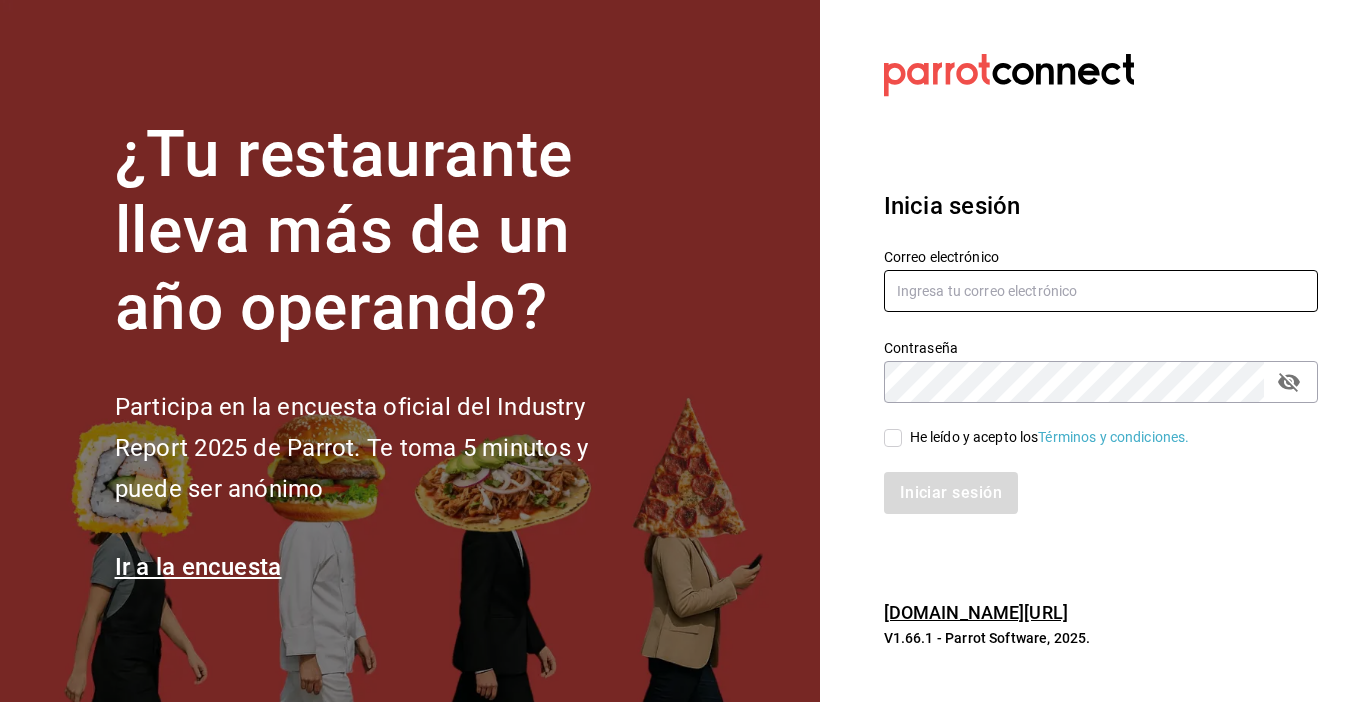 click at bounding box center (1101, 291) 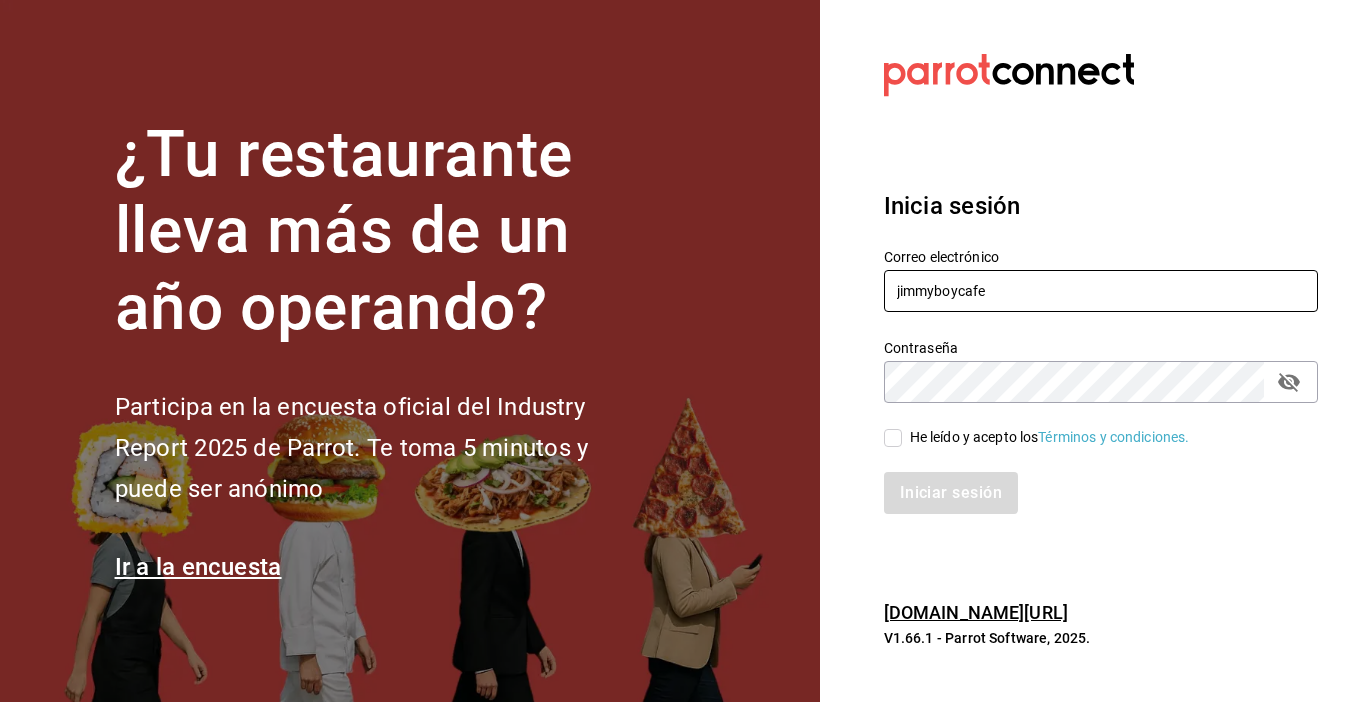 click on "jimmyboycafe" at bounding box center [1101, 291] 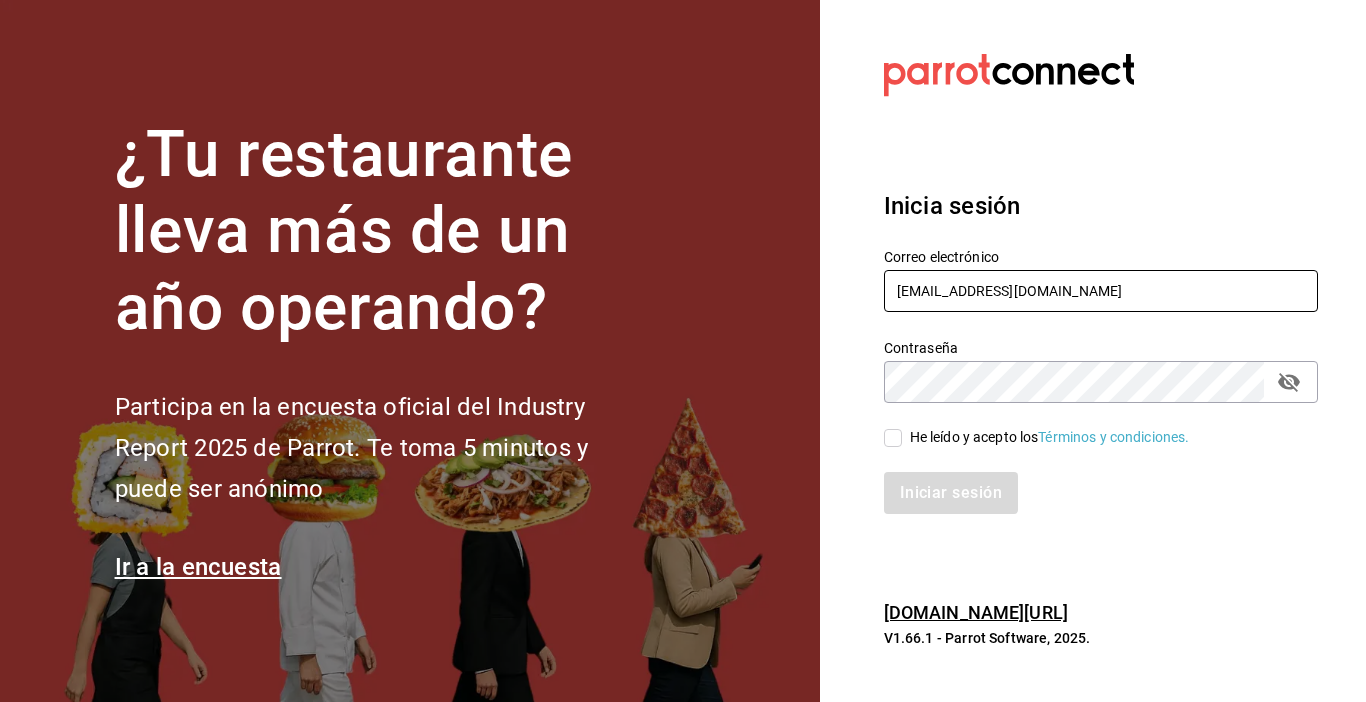 type on "[EMAIL_ADDRESS][DOMAIN_NAME]" 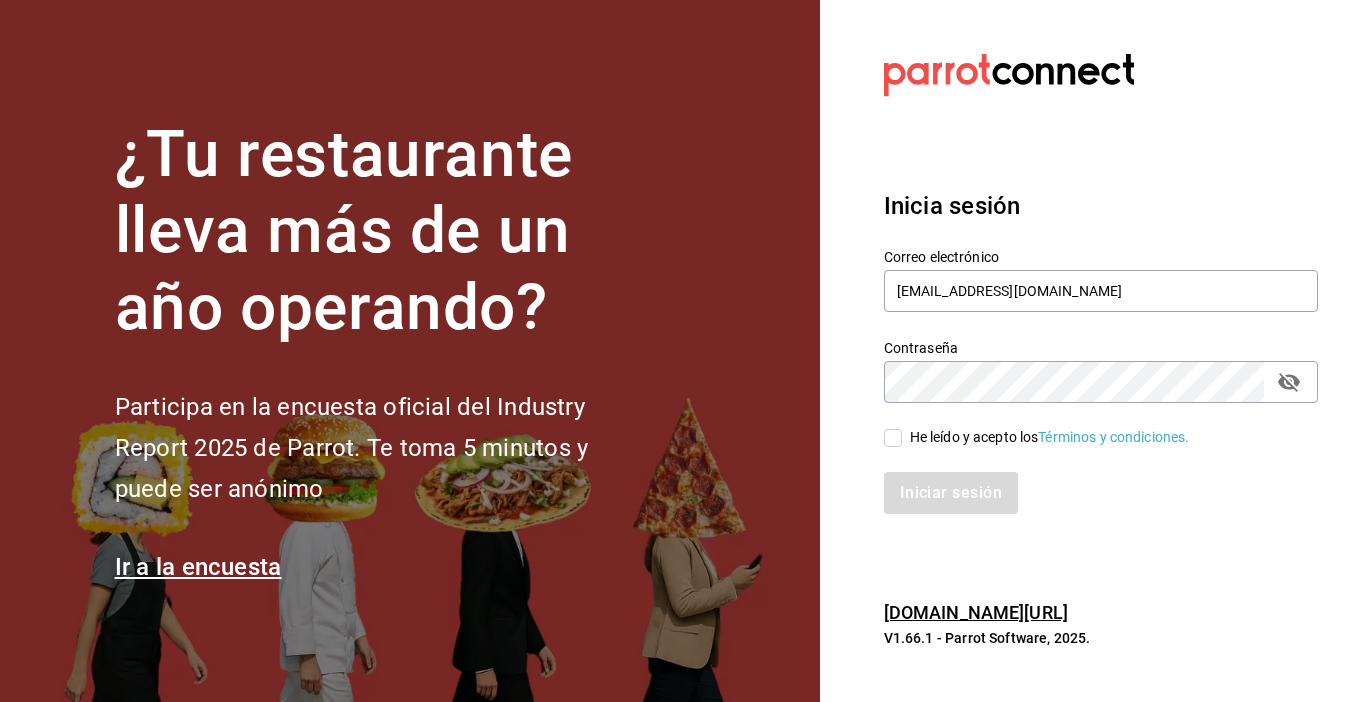 click 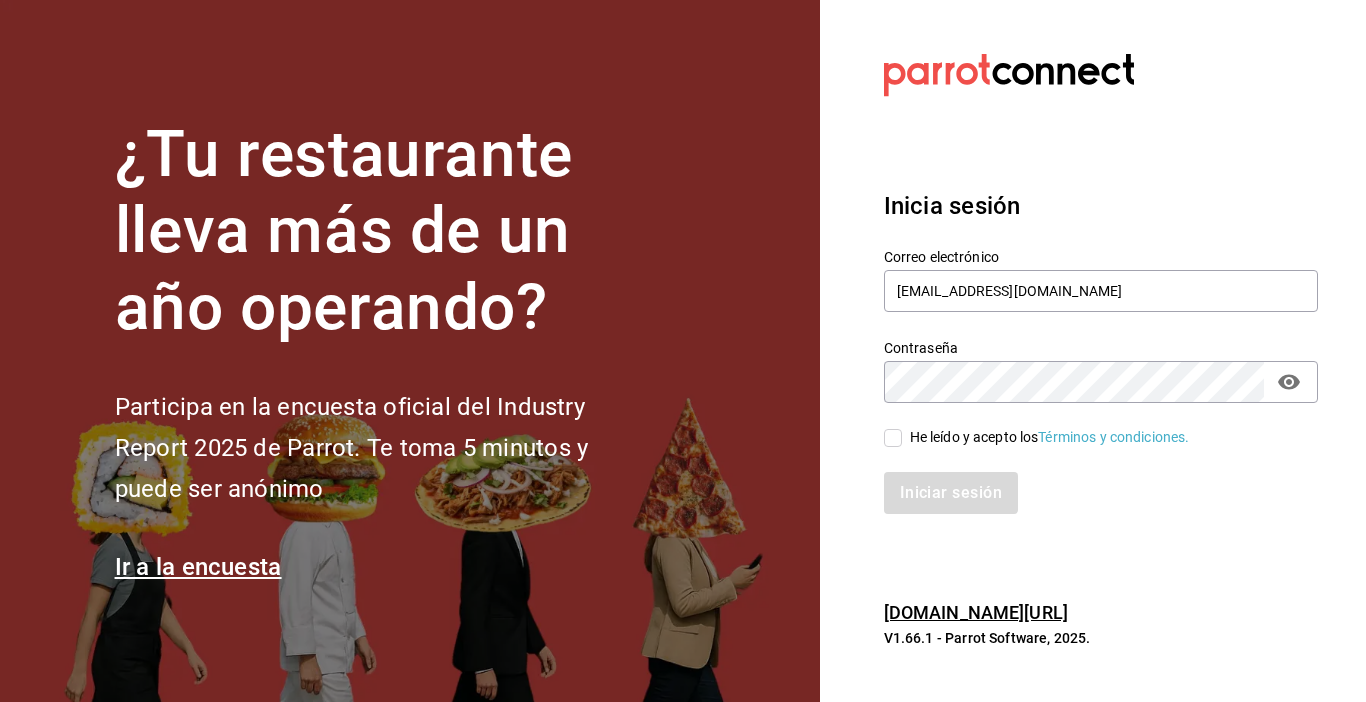 click on "He leído y acepto los  Términos y condiciones." at bounding box center [893, 438] 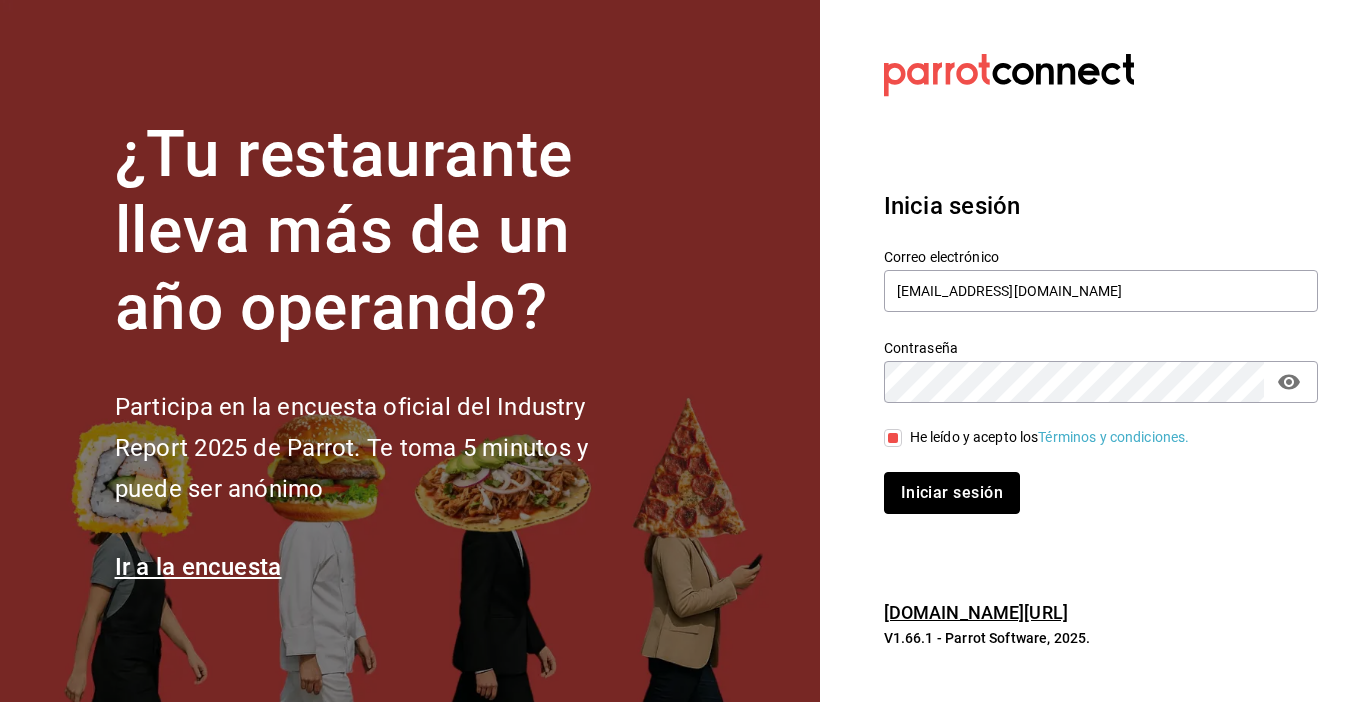 click on "Iniciar sesión" at bounding box center [952, 493] 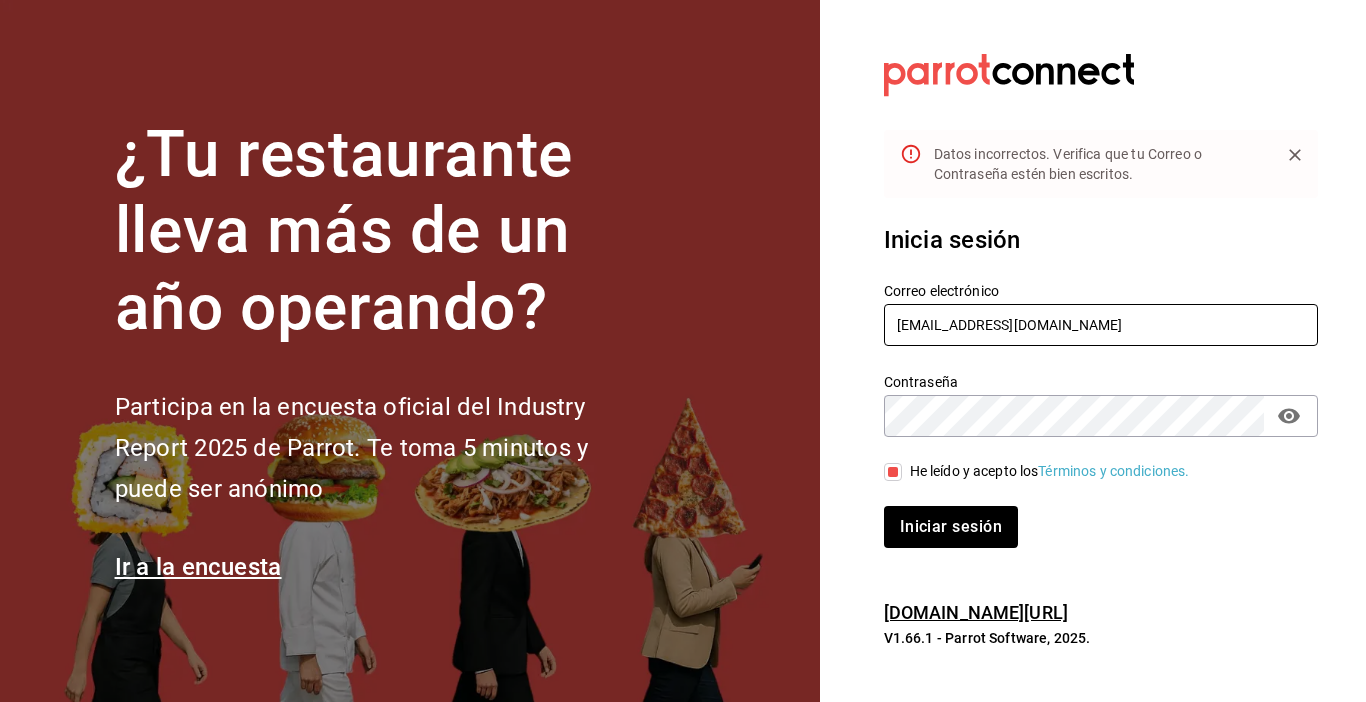 click on "[EMAIL_ADDRESS][DOMAIN_NAME]" at bounding box center (1101, 325) 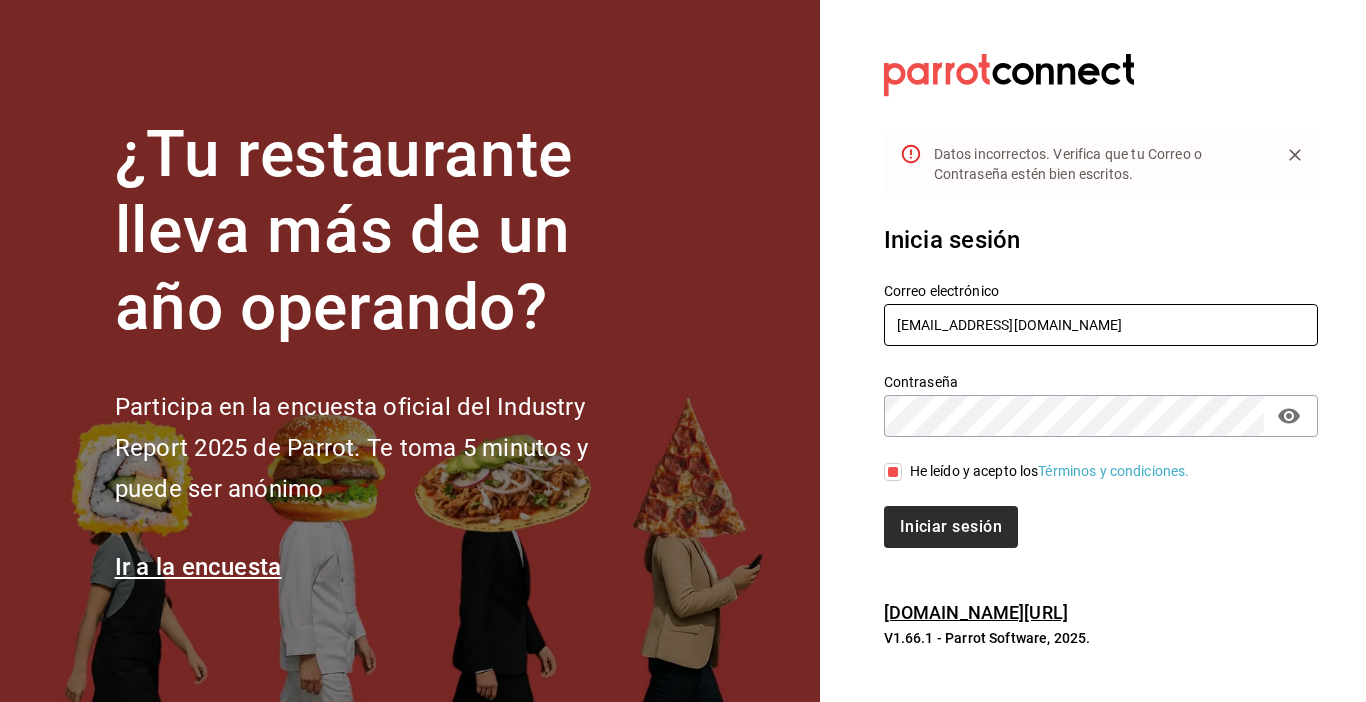 type on "[EMAIL_ADDRESS][DOMAIN_NAME]" 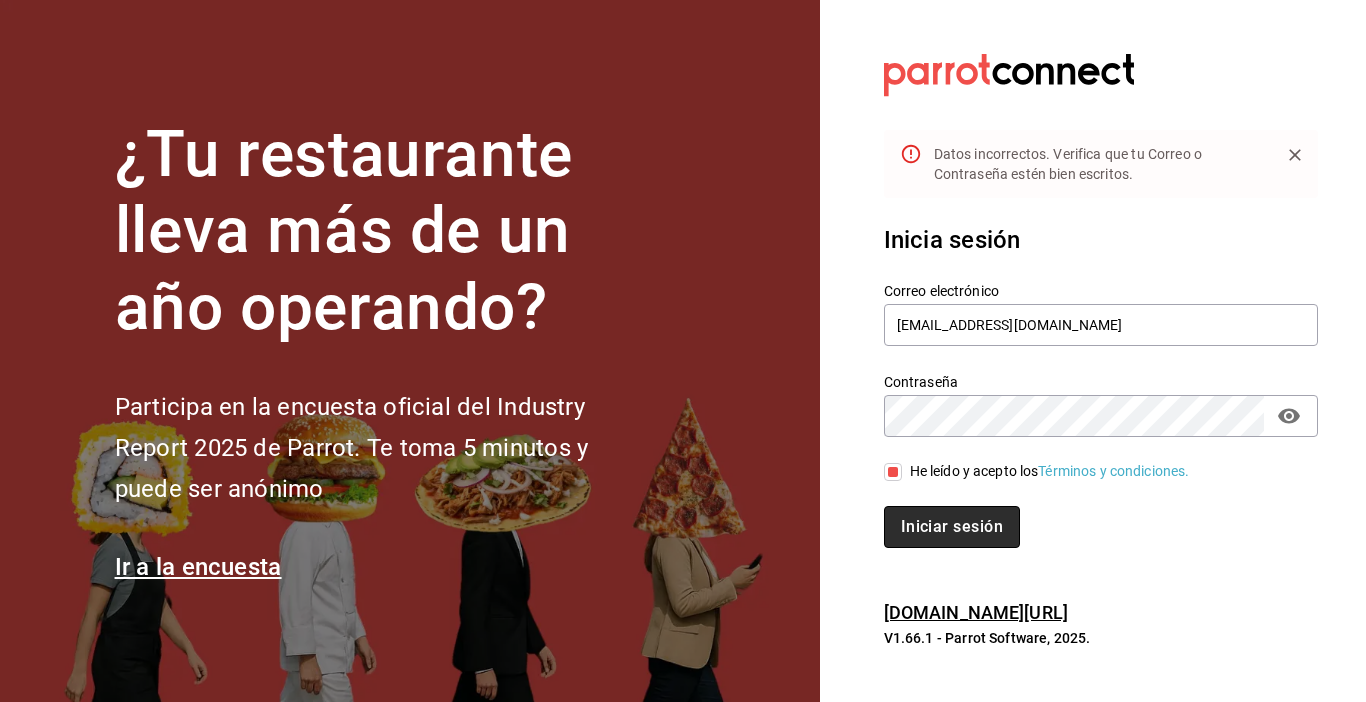 click on "Iniciar sesión" at bounding box center (952, 527) 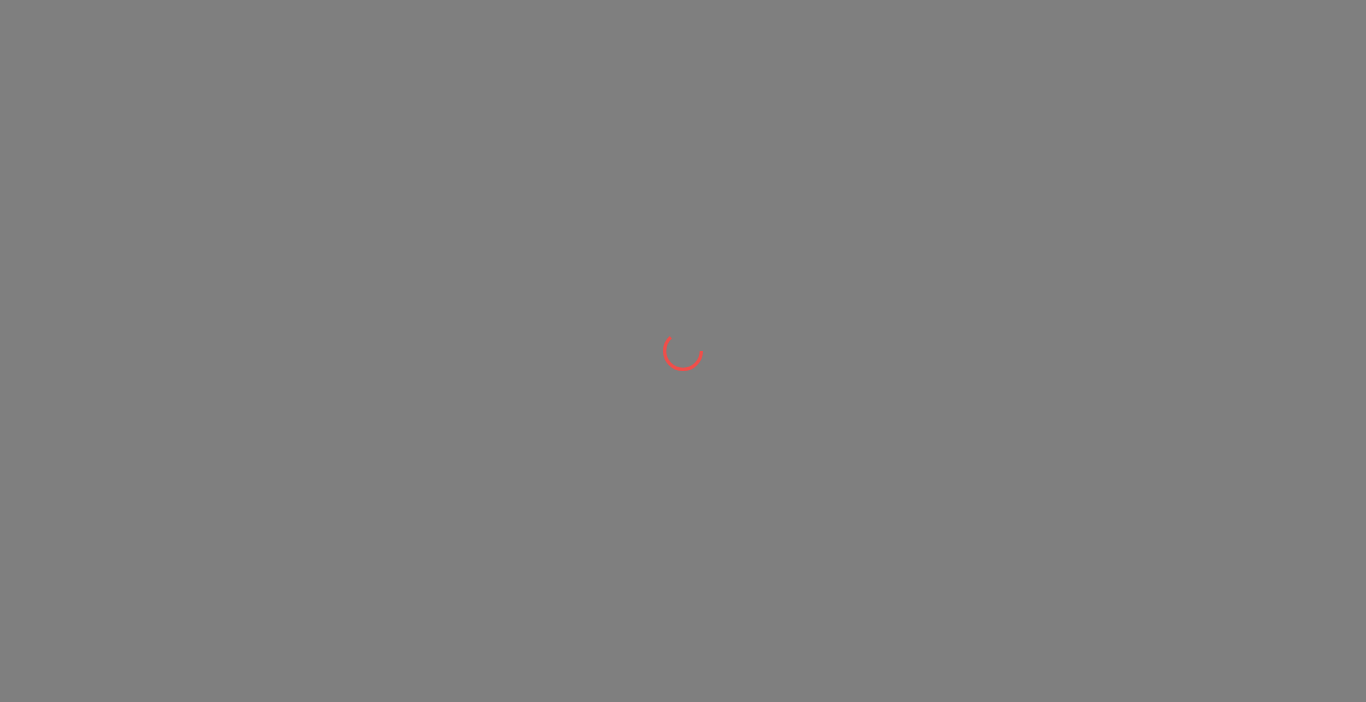 scroll, scrollTop: 0, scrollLeft: 0, axis: both 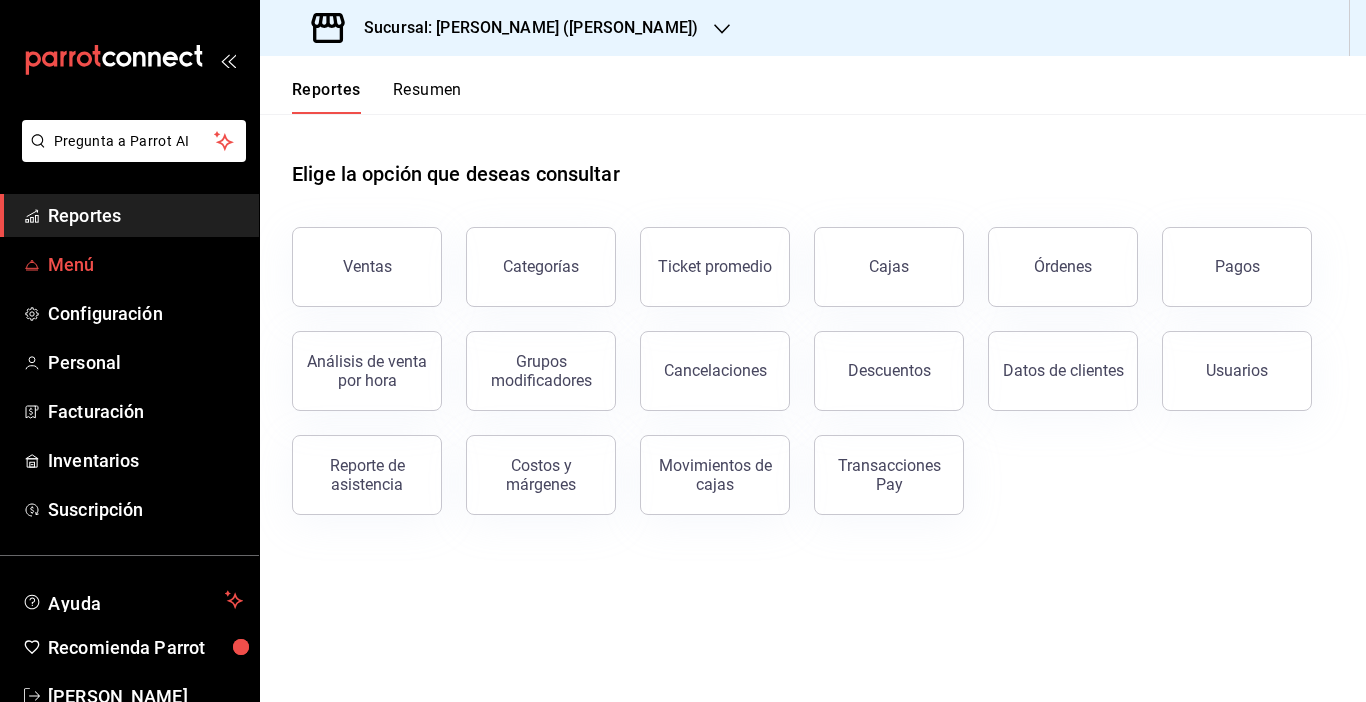 click on "Menú" at bounding box center [145, 264] 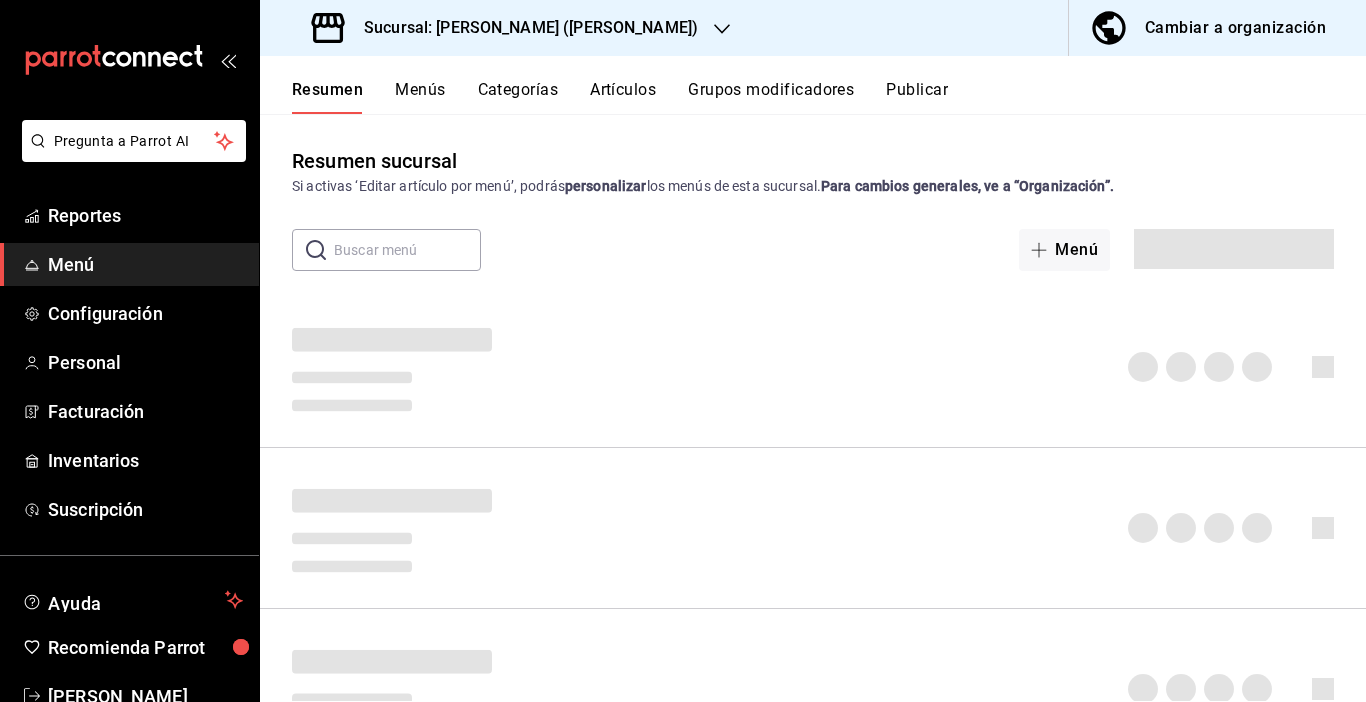 click on "Cambiar a organización" at bounding box center (1235, 28) 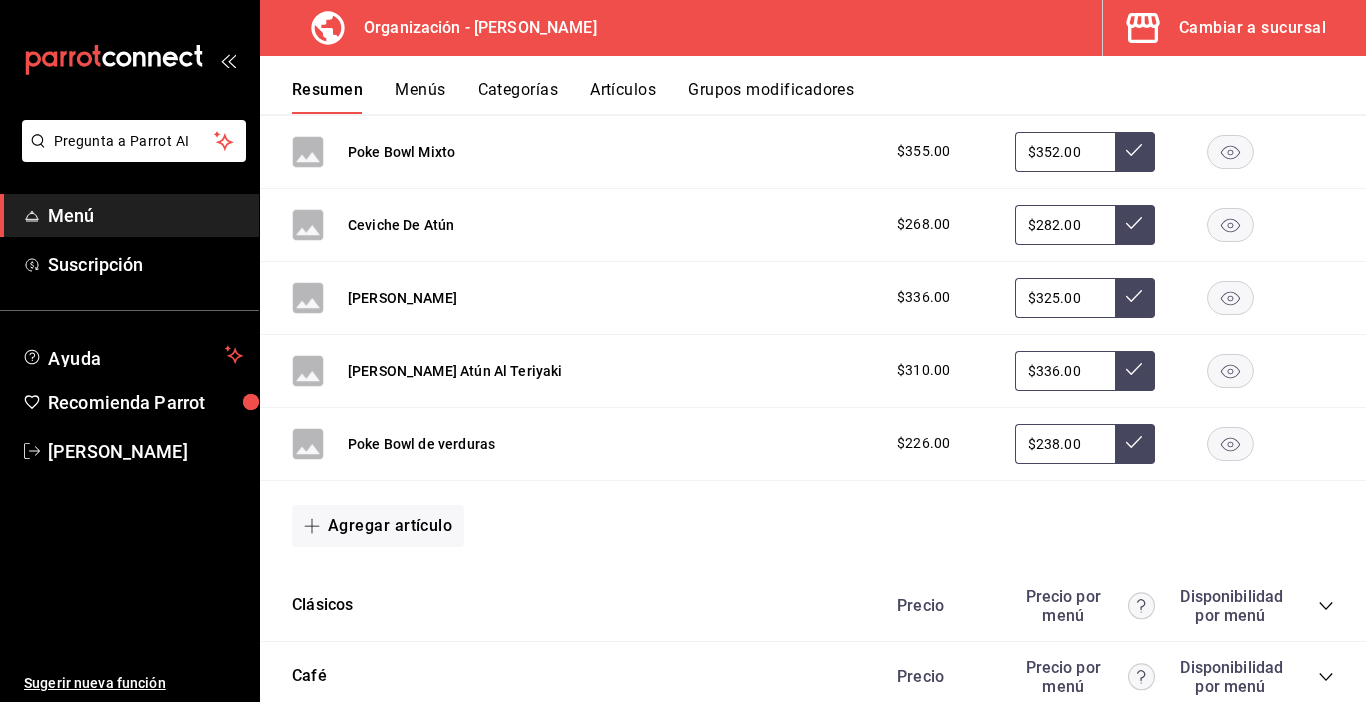 scroll, scrollTop: 1500, scrollLeft: 0, axis: vertical 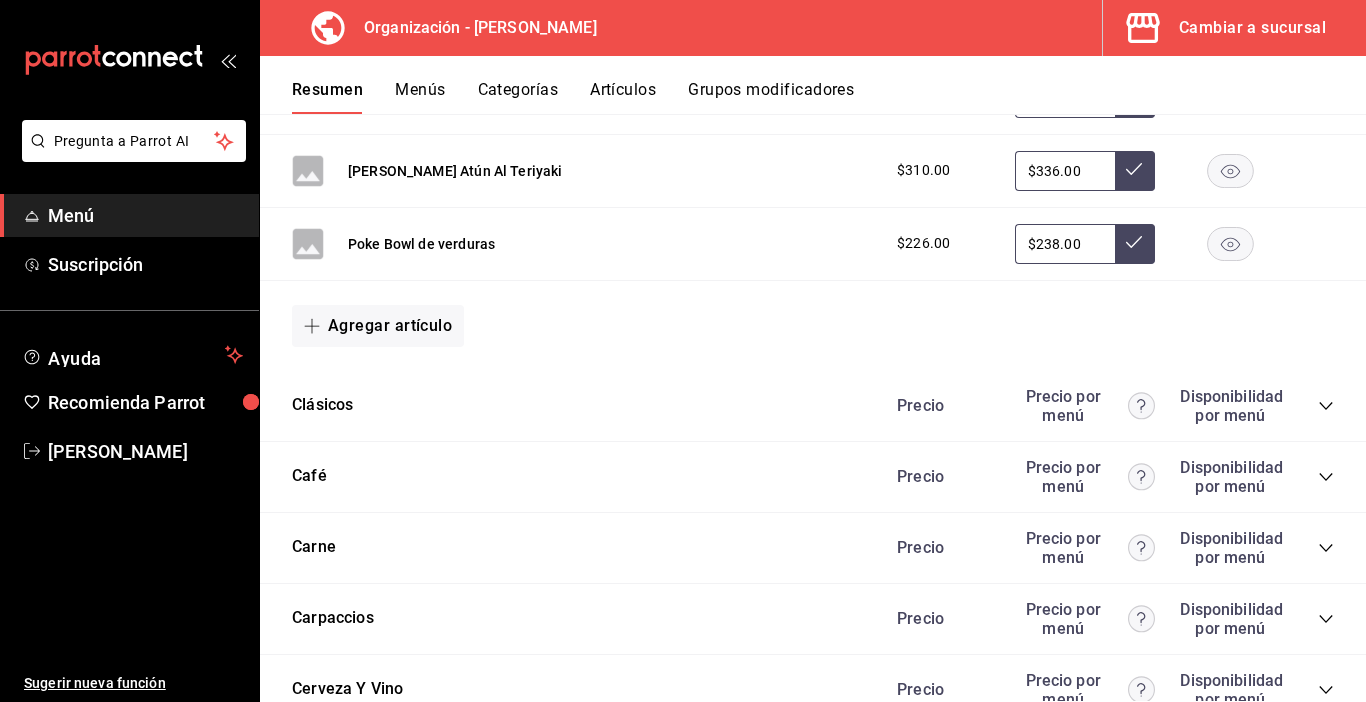 click 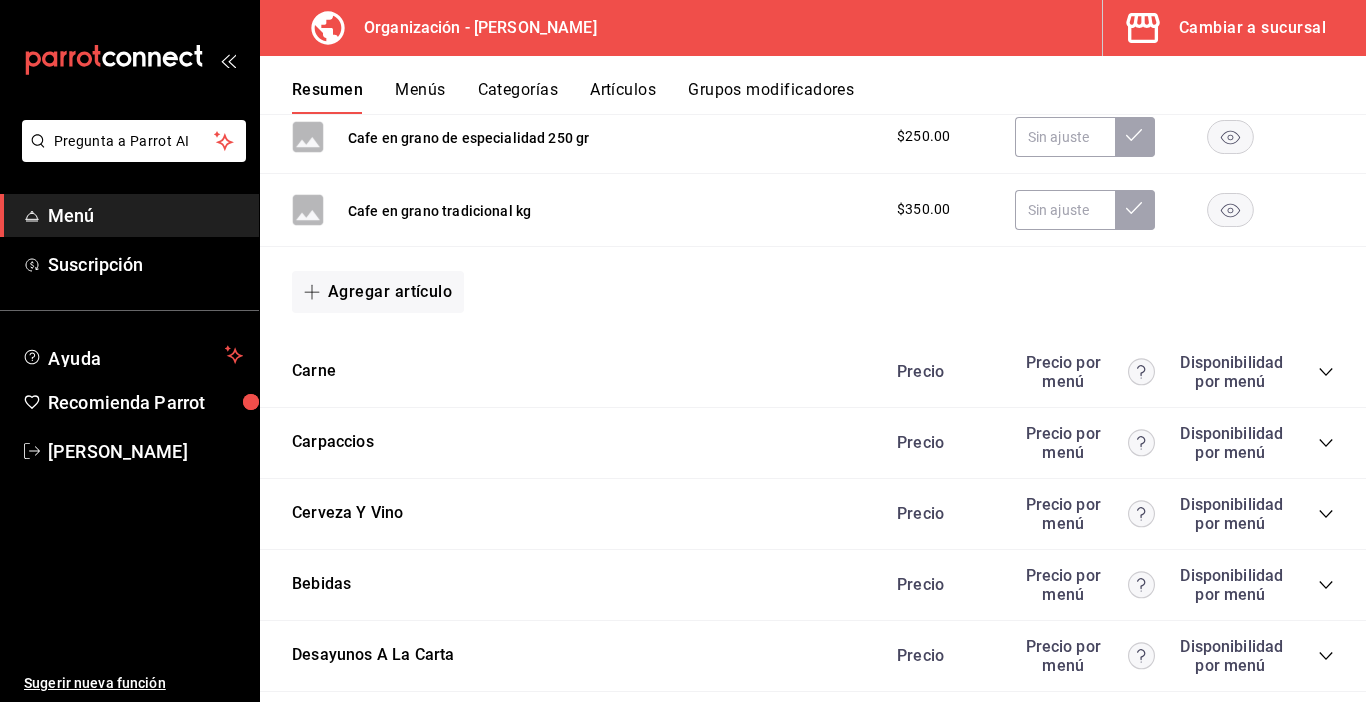 scroll, scrollTop: 3527, scrollLeft: 0, axis: vertical 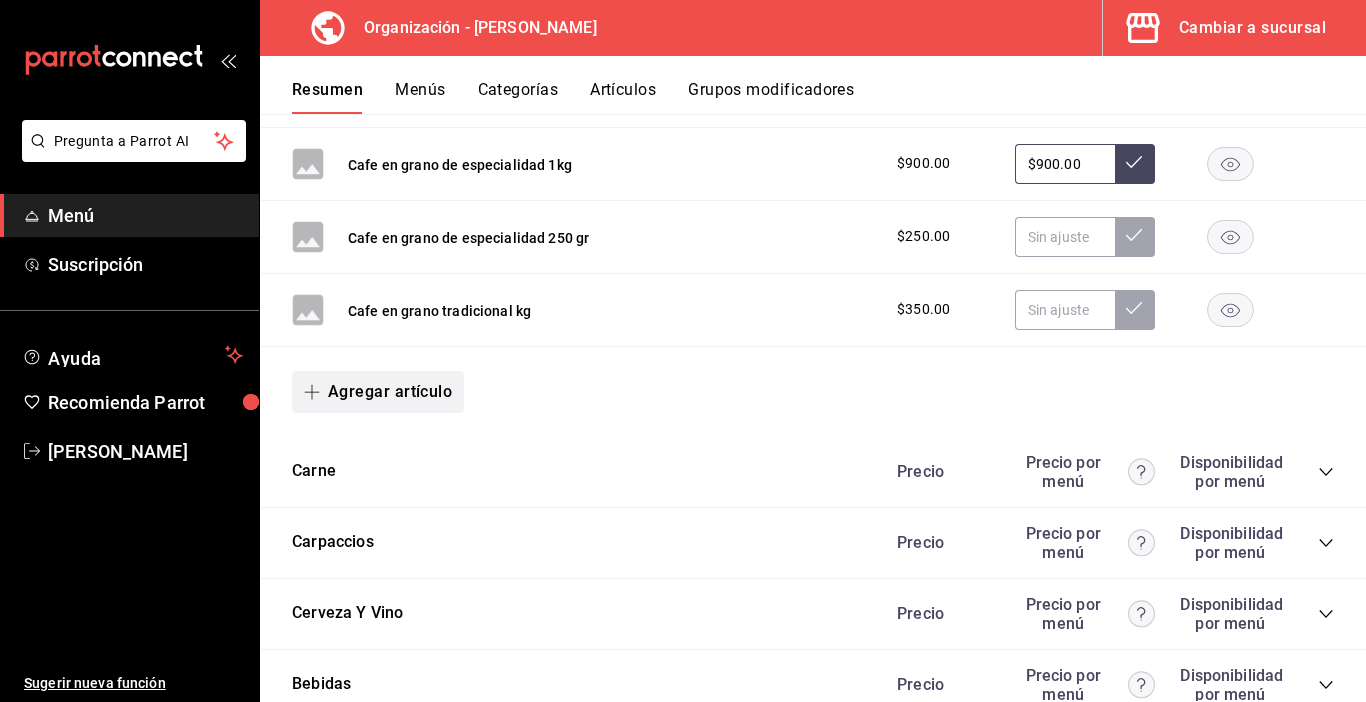 click on "Agregar artículo" at bounding box center [378, 392] 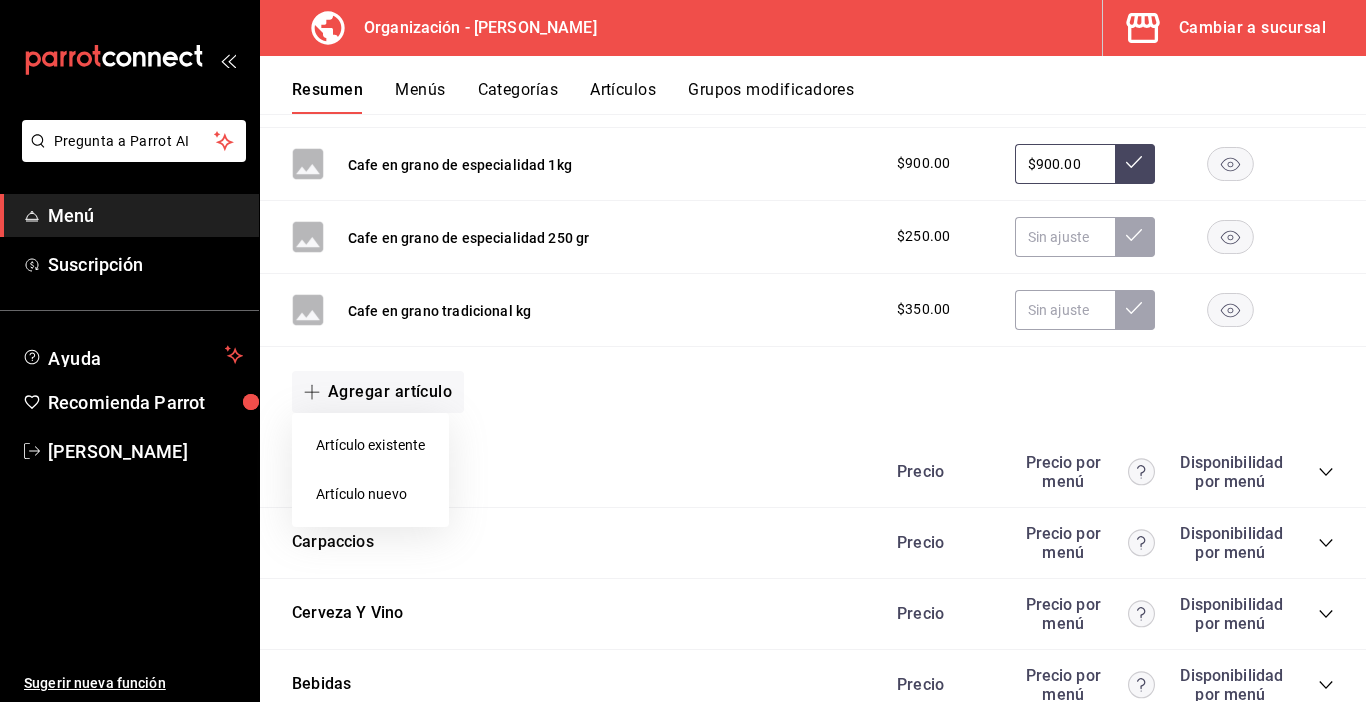 click on "Artículo nuevo" at bounding box center [370, 494] 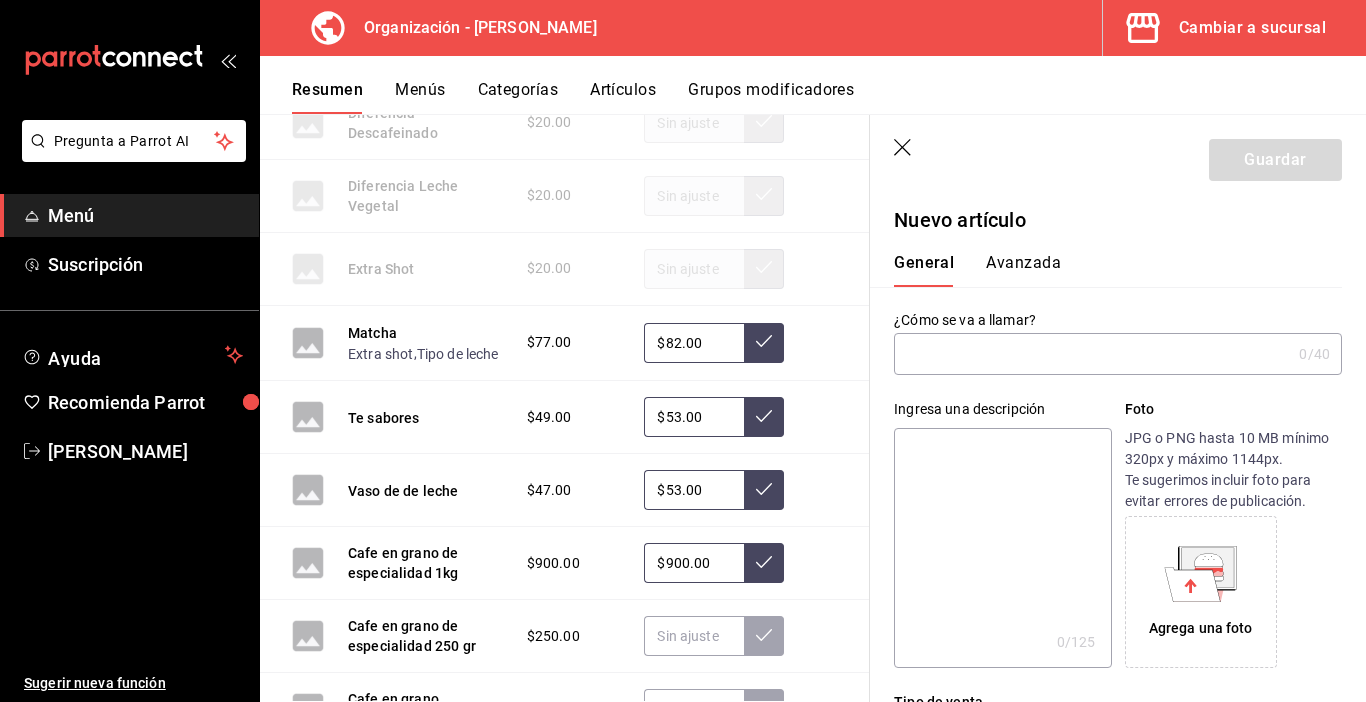 type on "AR-1752772682991" 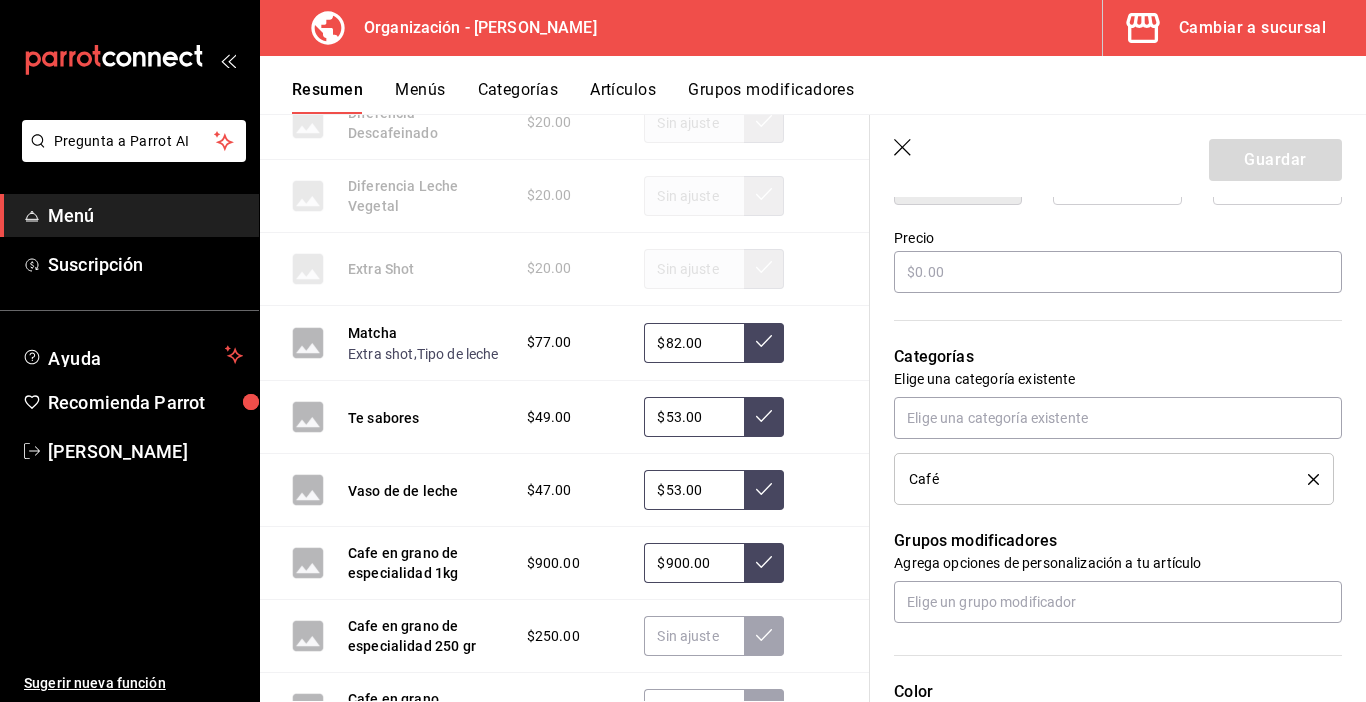 scroll, scrollTop: 600, scrollLeft: 0, axis: vertical 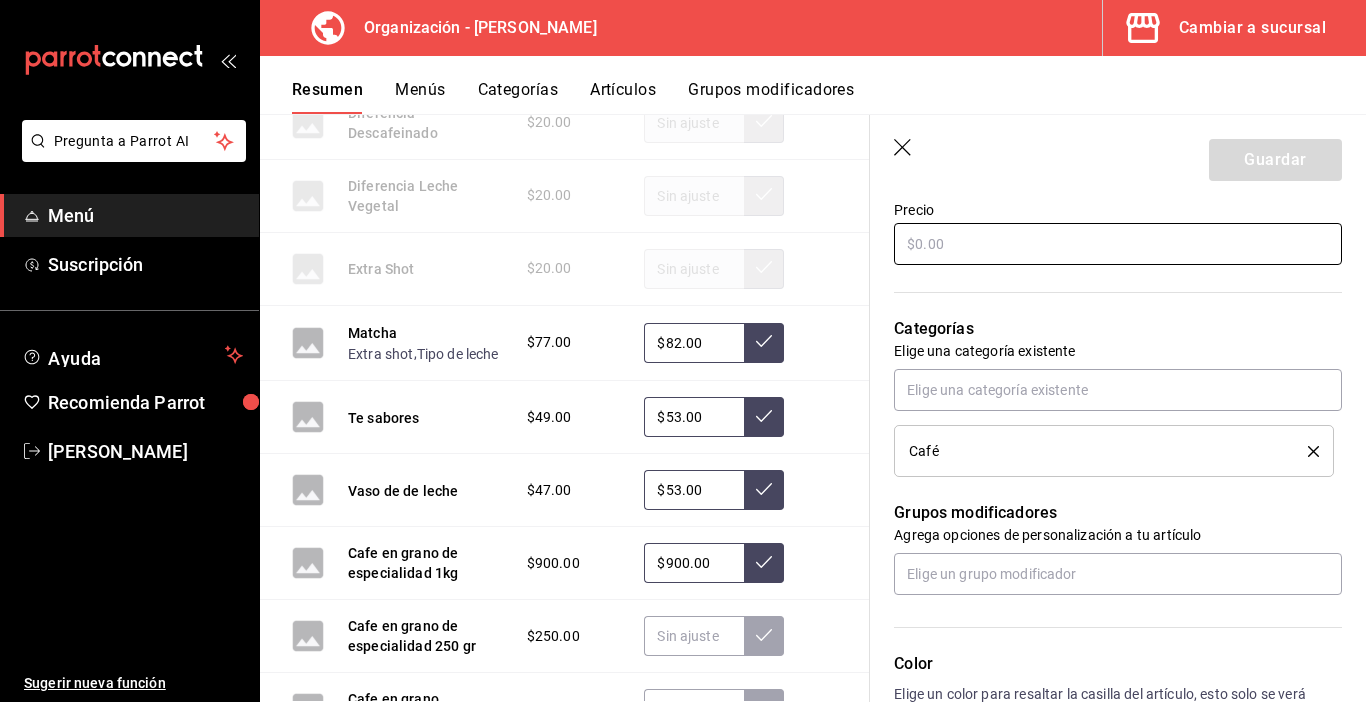 type on "flat white" 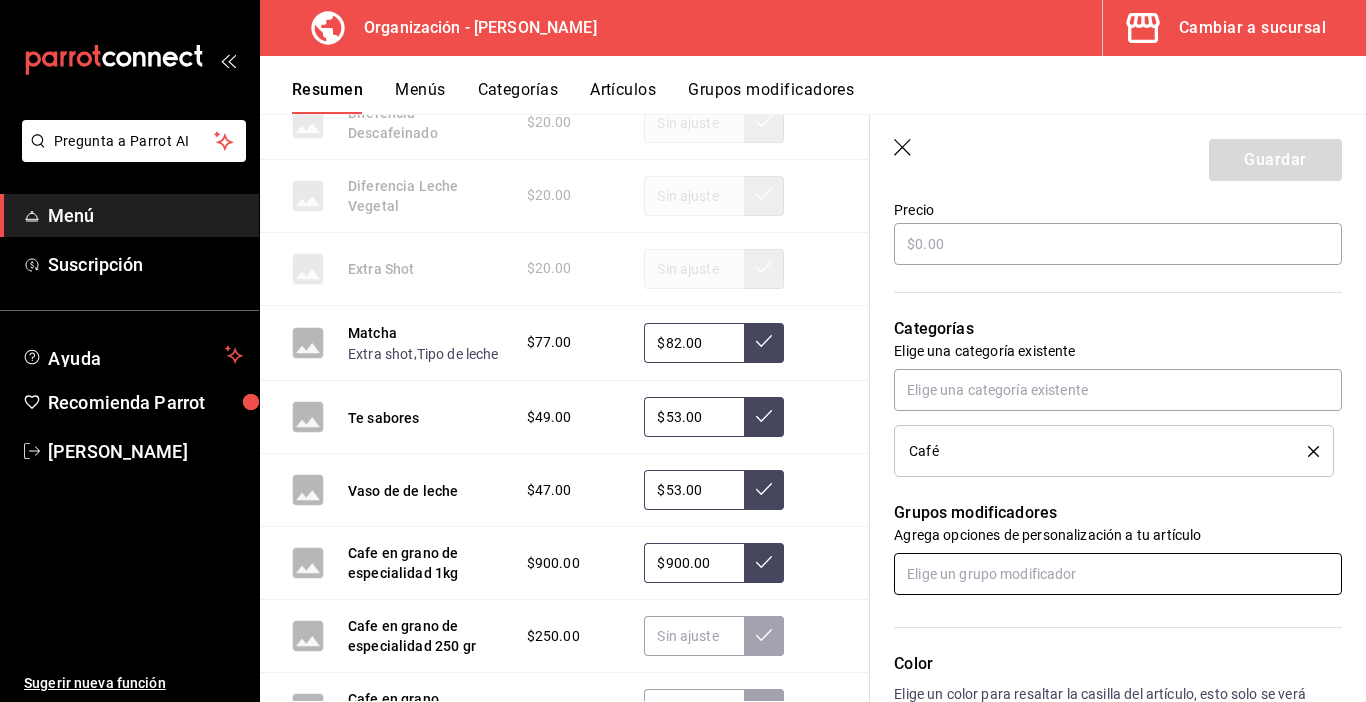 click at bounding box center (1118, 574) 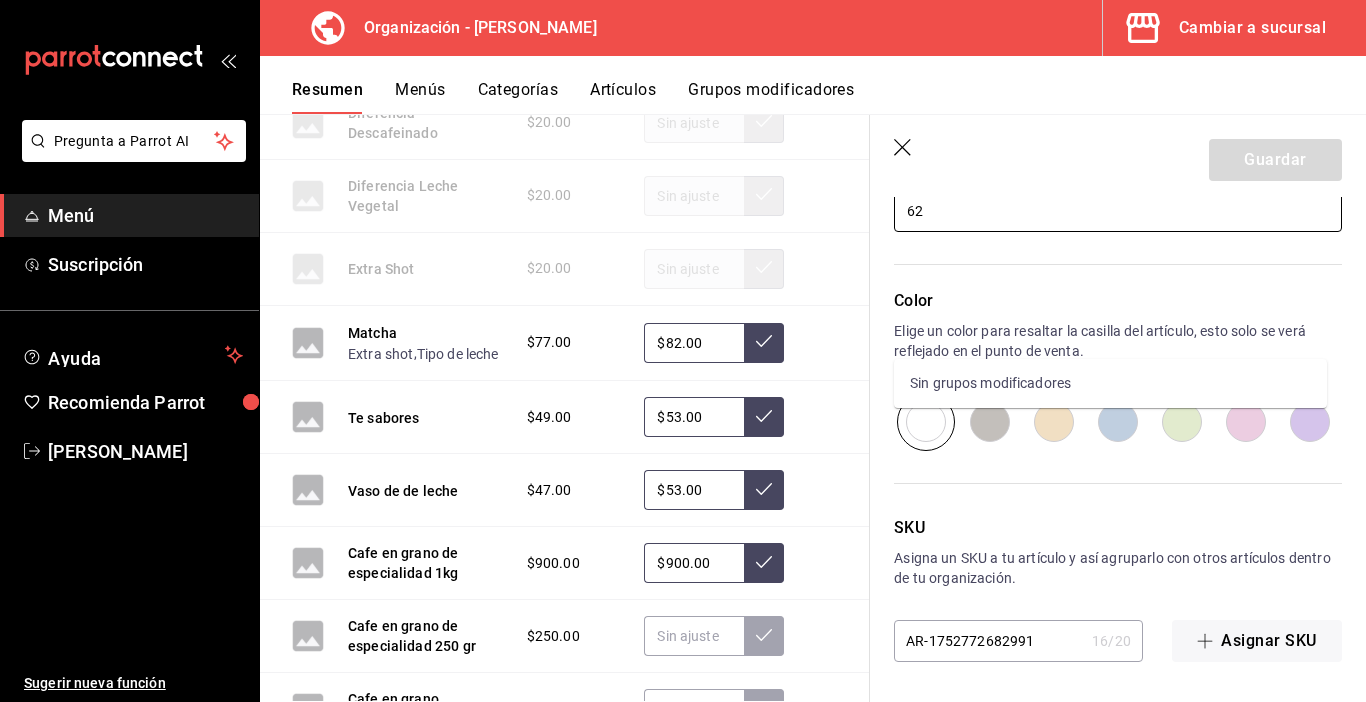 scroll, scrollTop: 763, scrollLeft: 0, axis: vertical 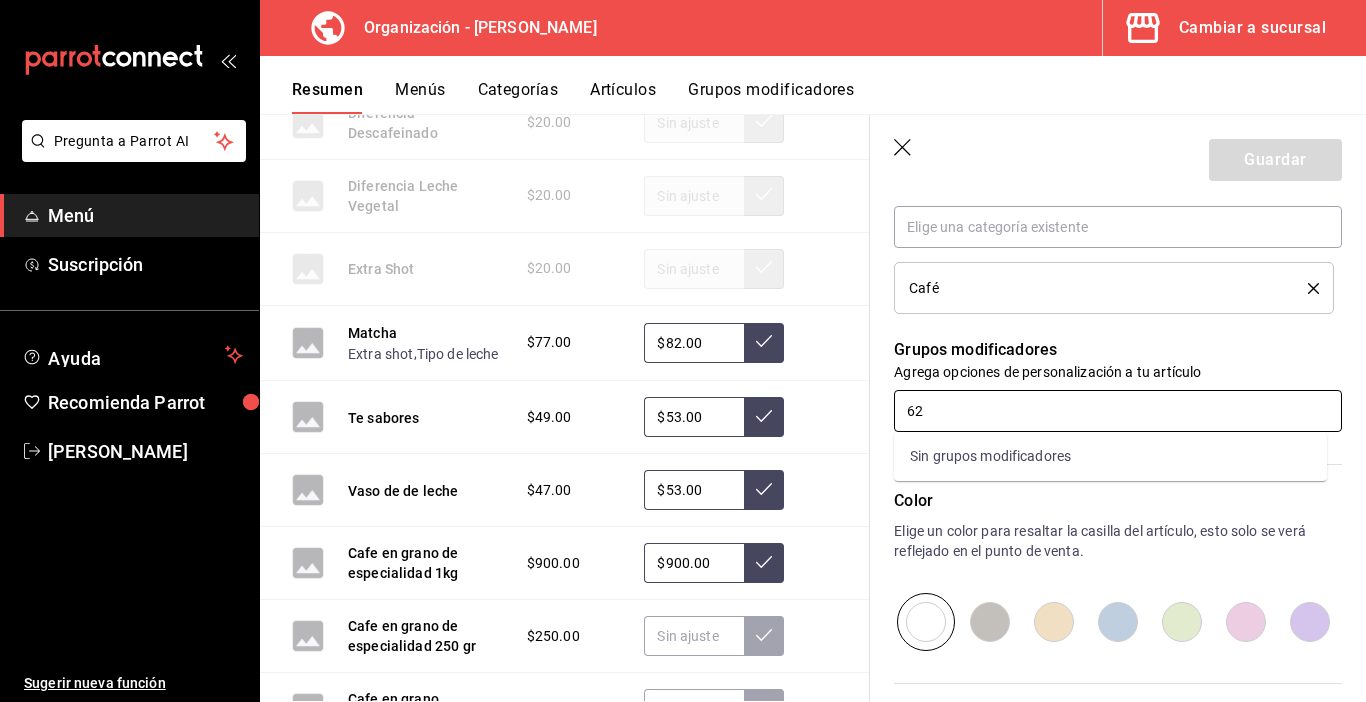 type on "6" 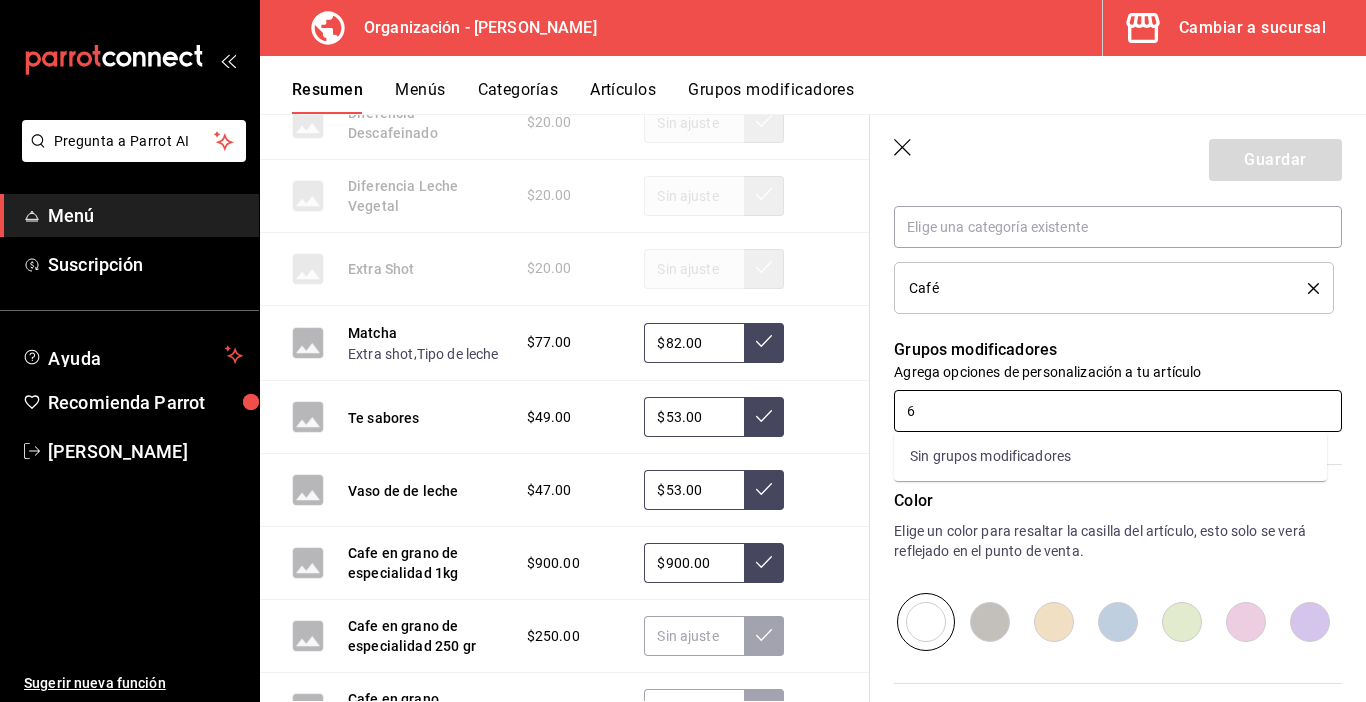 type 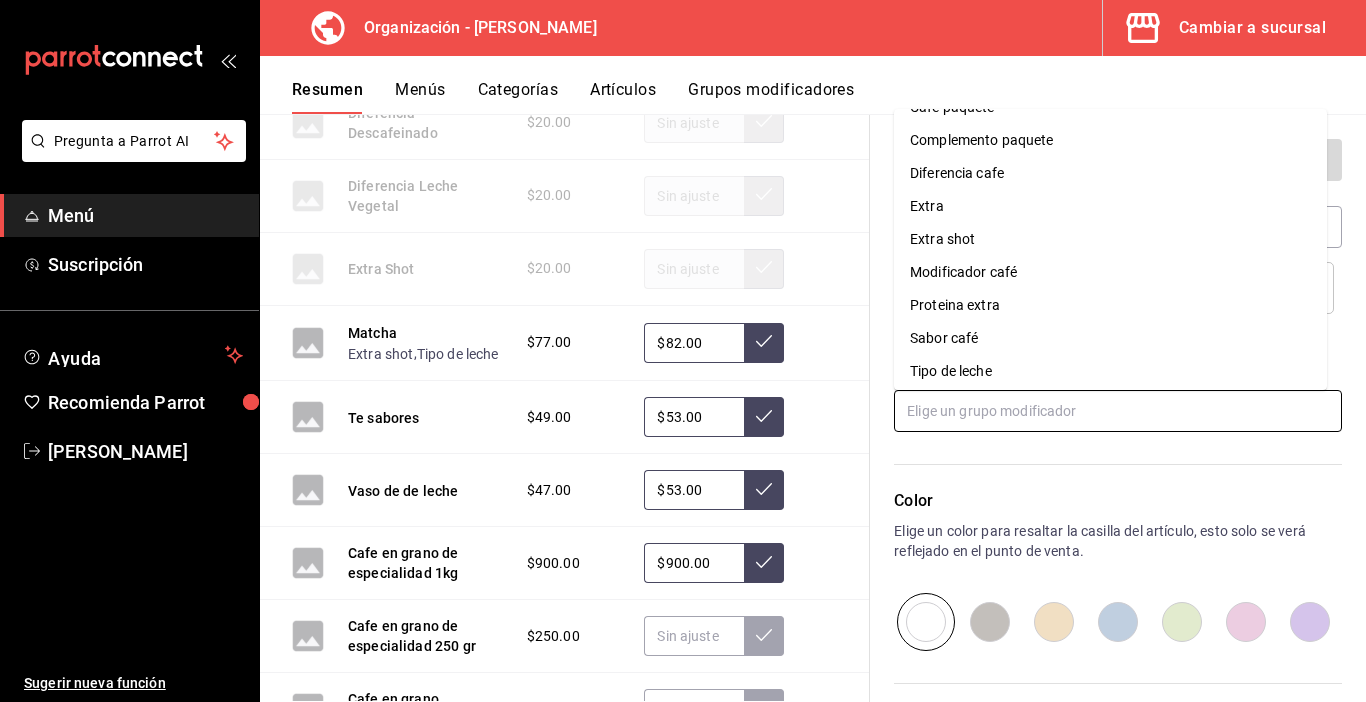 scroll, scrollTop: 32, scrollLeft: 0, axis: vertical 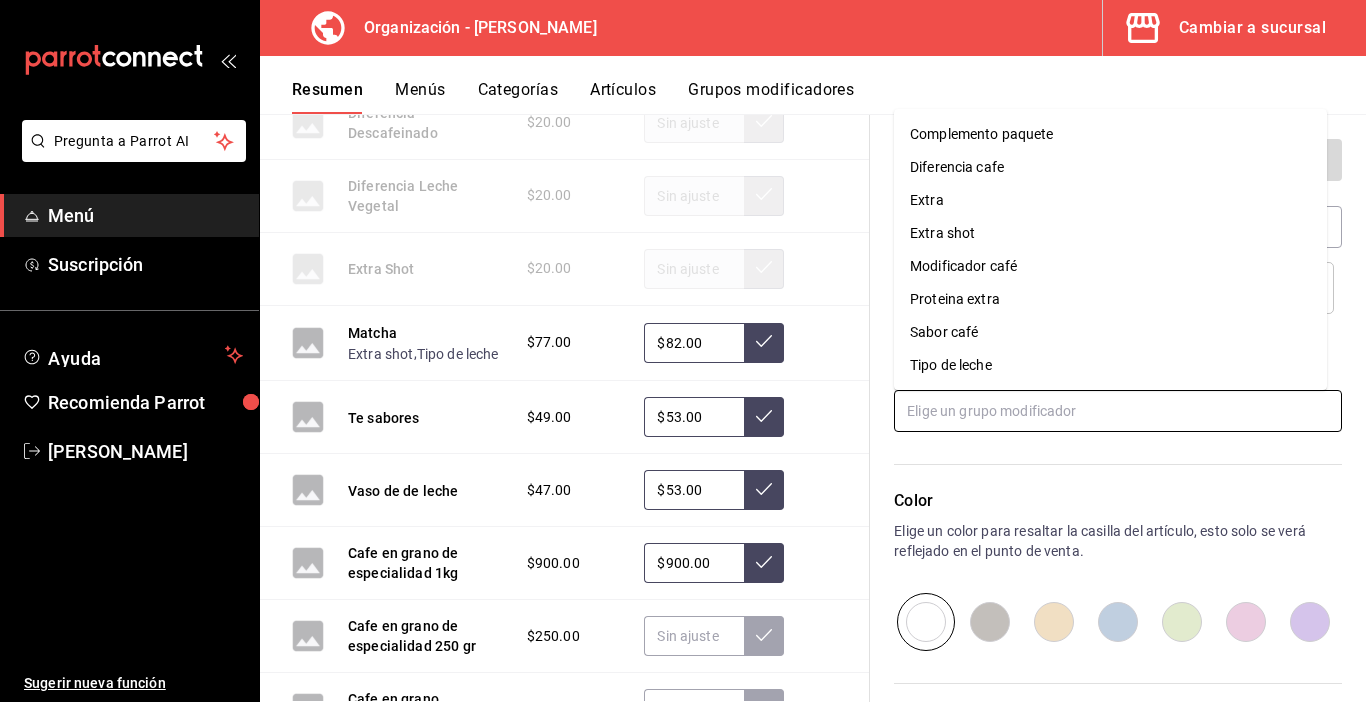 click on "Tipo de leche" at bounding box center [951, 365] 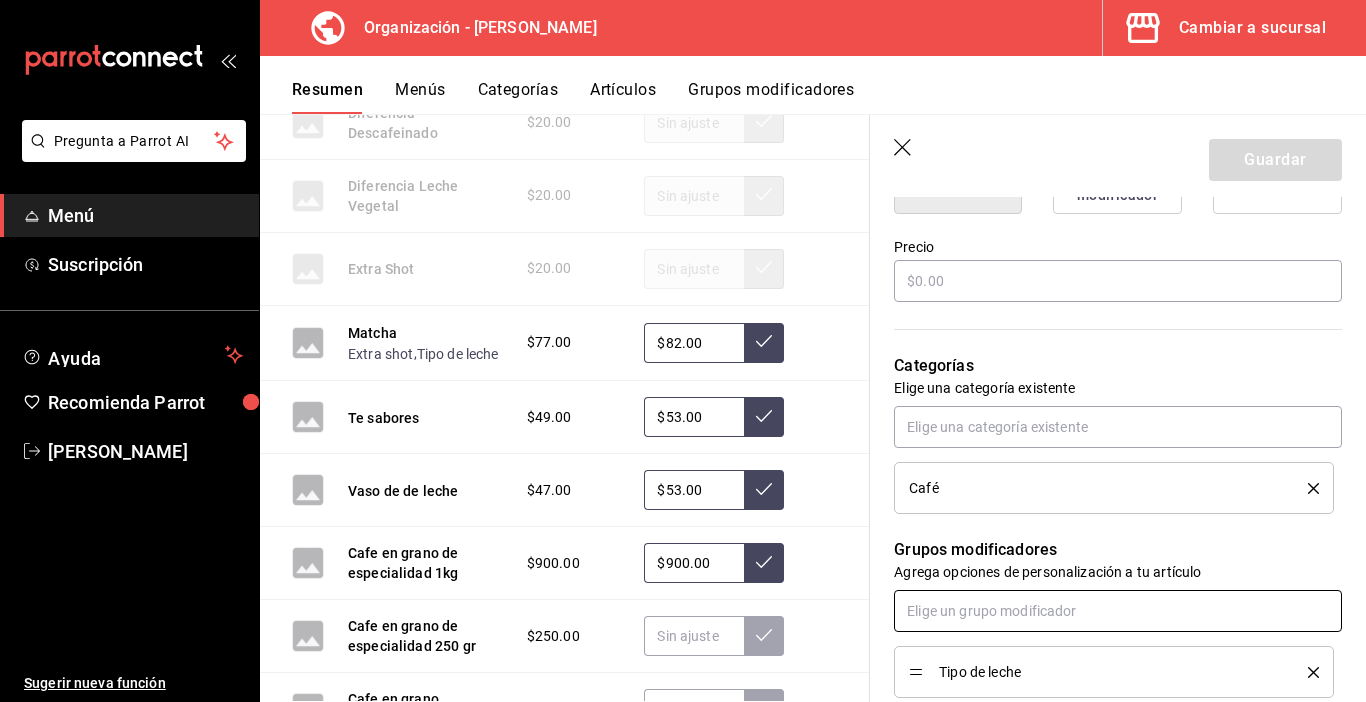 scroll, scrollTop: 463, scrollLeft: 0, axis: vertical 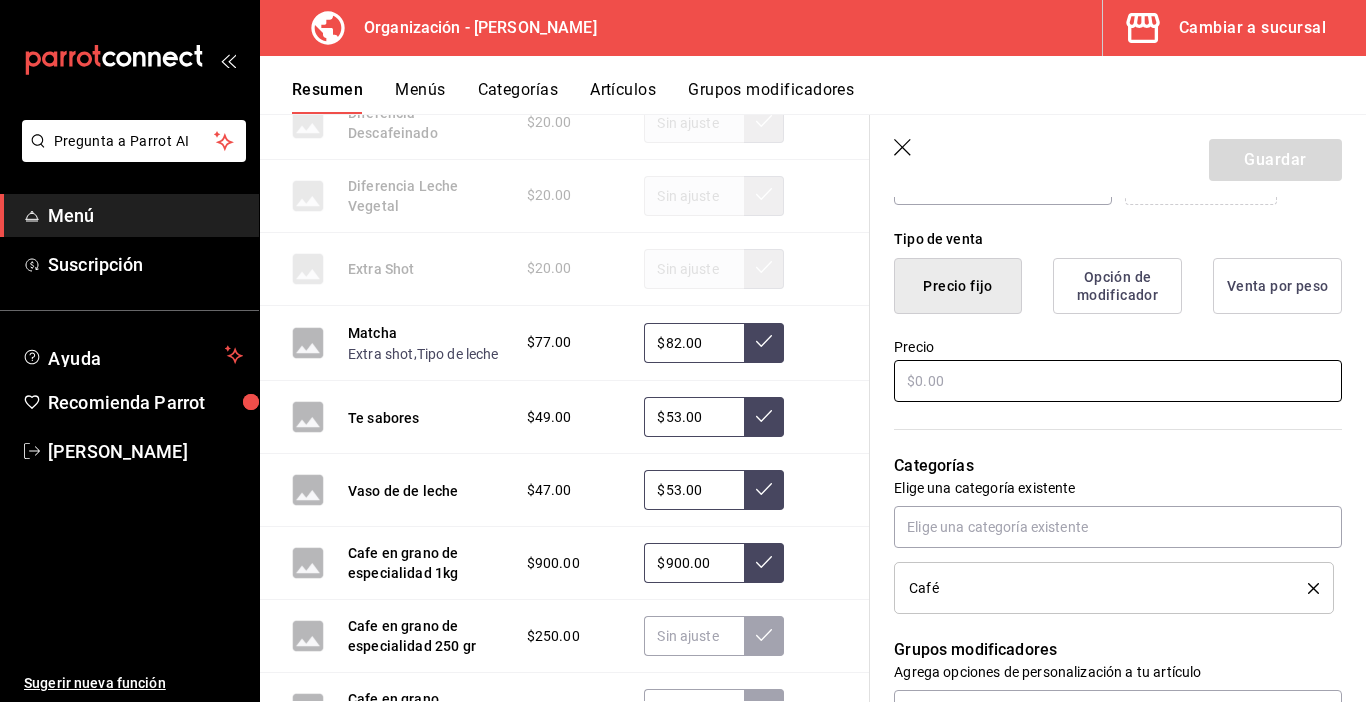 click at bounding box center (1118, 381) 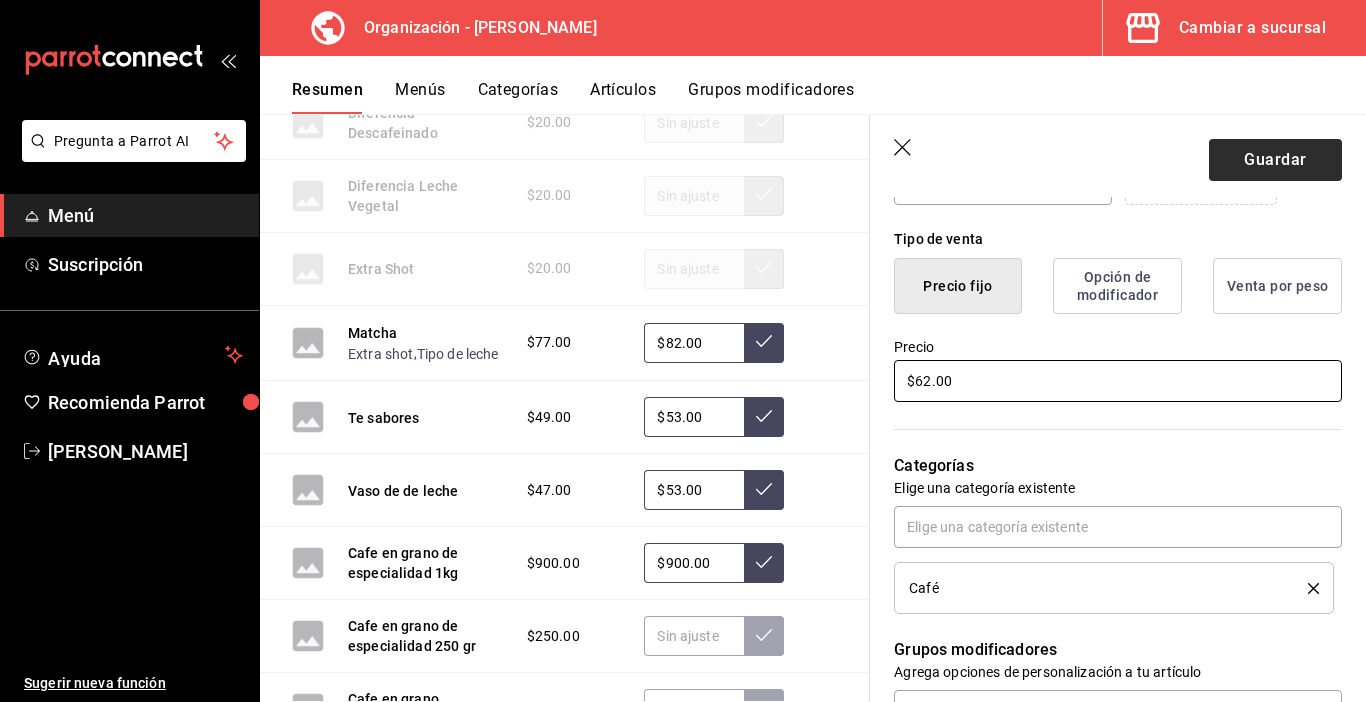 type on "$62.00" 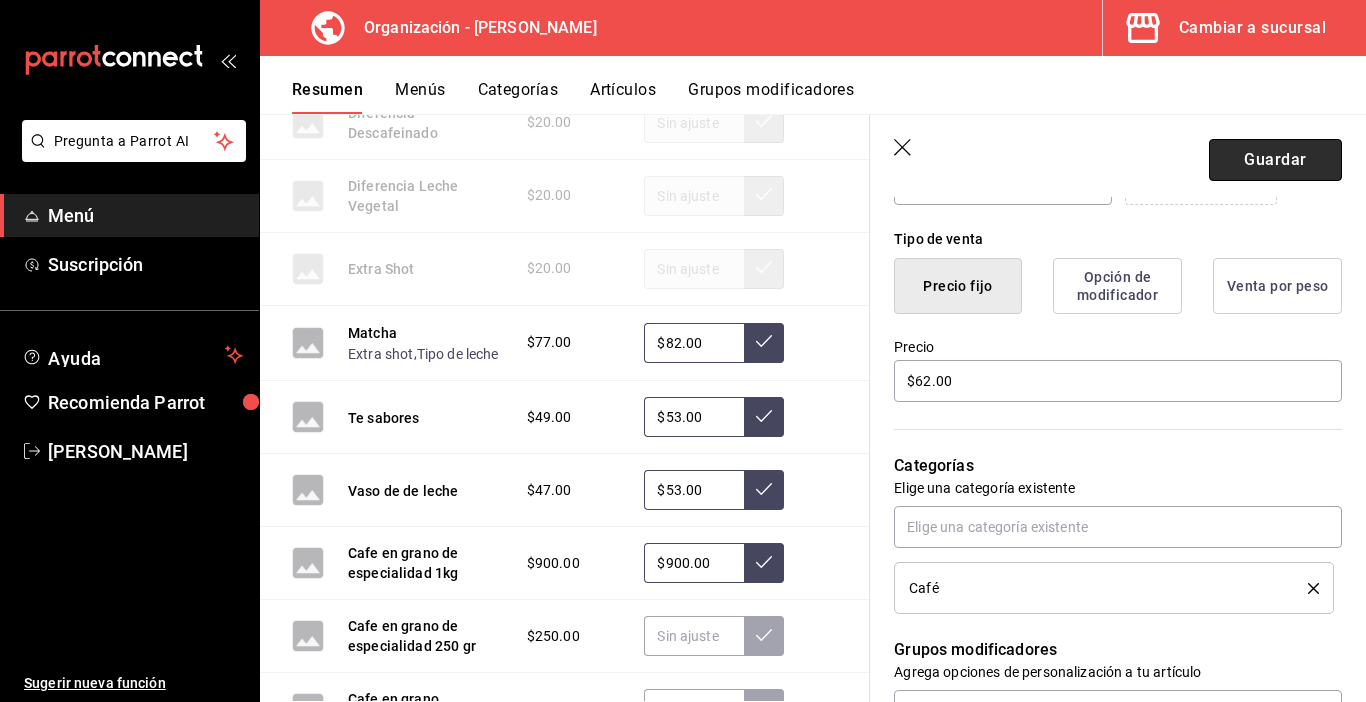 click on "Guardar" at bounding box center [1275, 160] 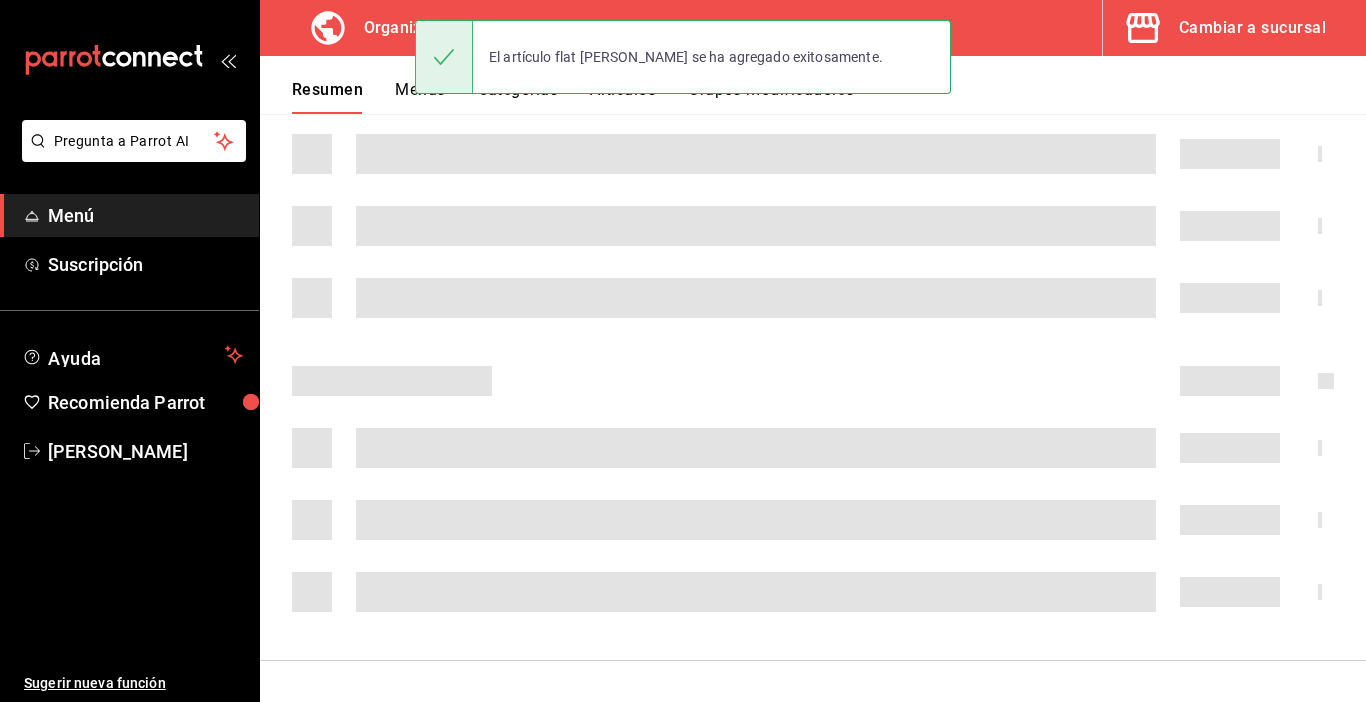 scroll, scrollTop: 340, scrollLeft: 0, axis: vertical 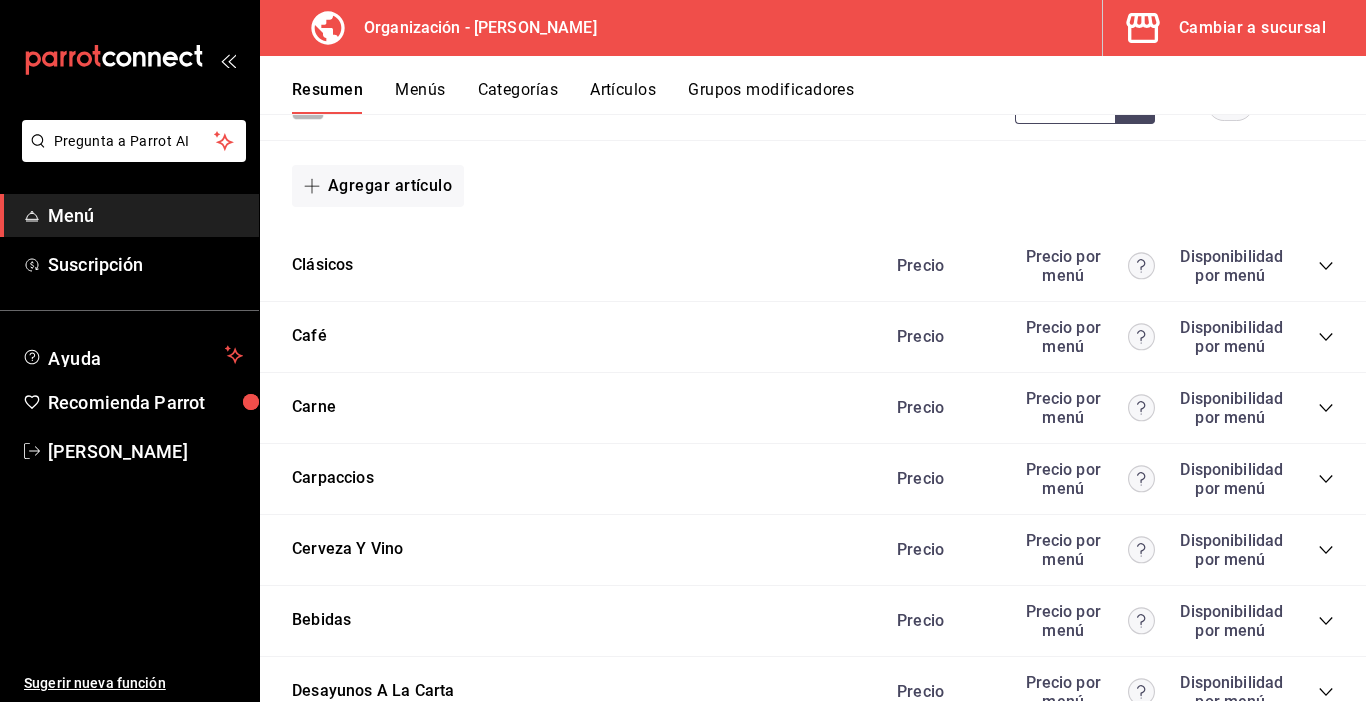 click 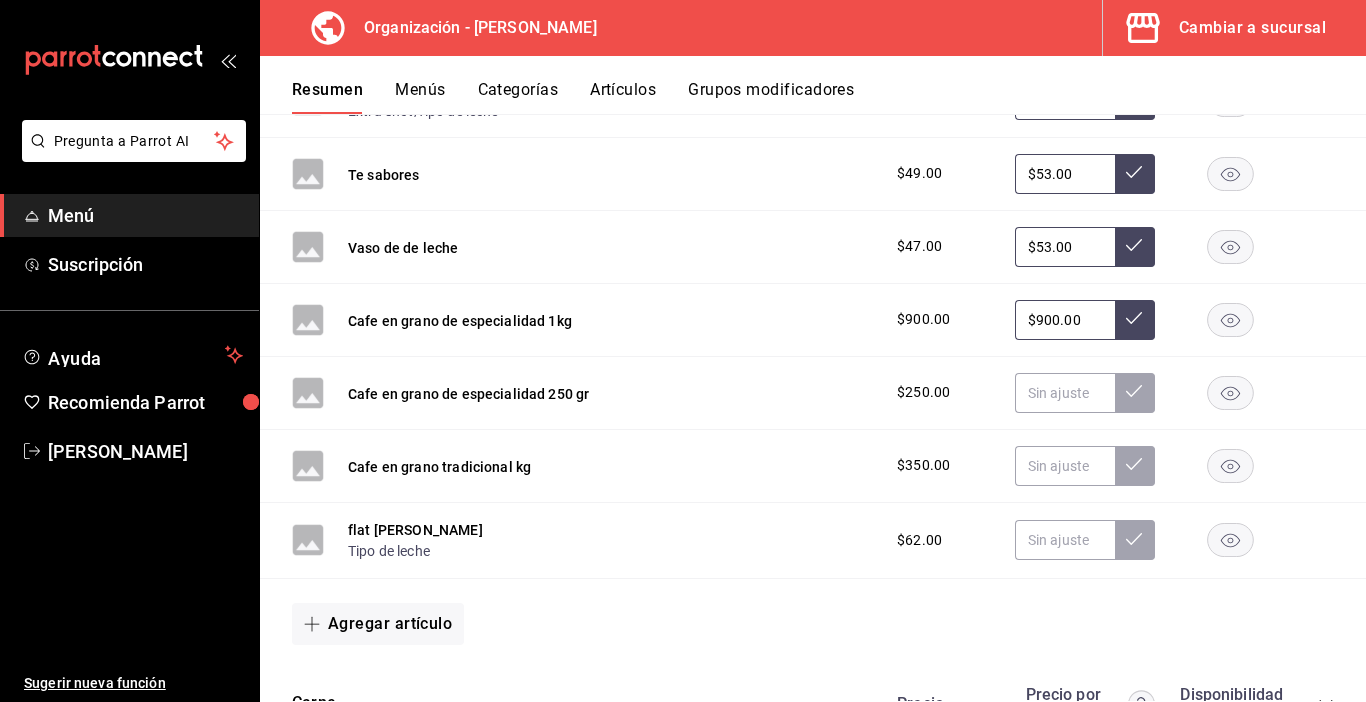 scroll, scrollTop: 3440, scrollLeft: 0, axis: vertical 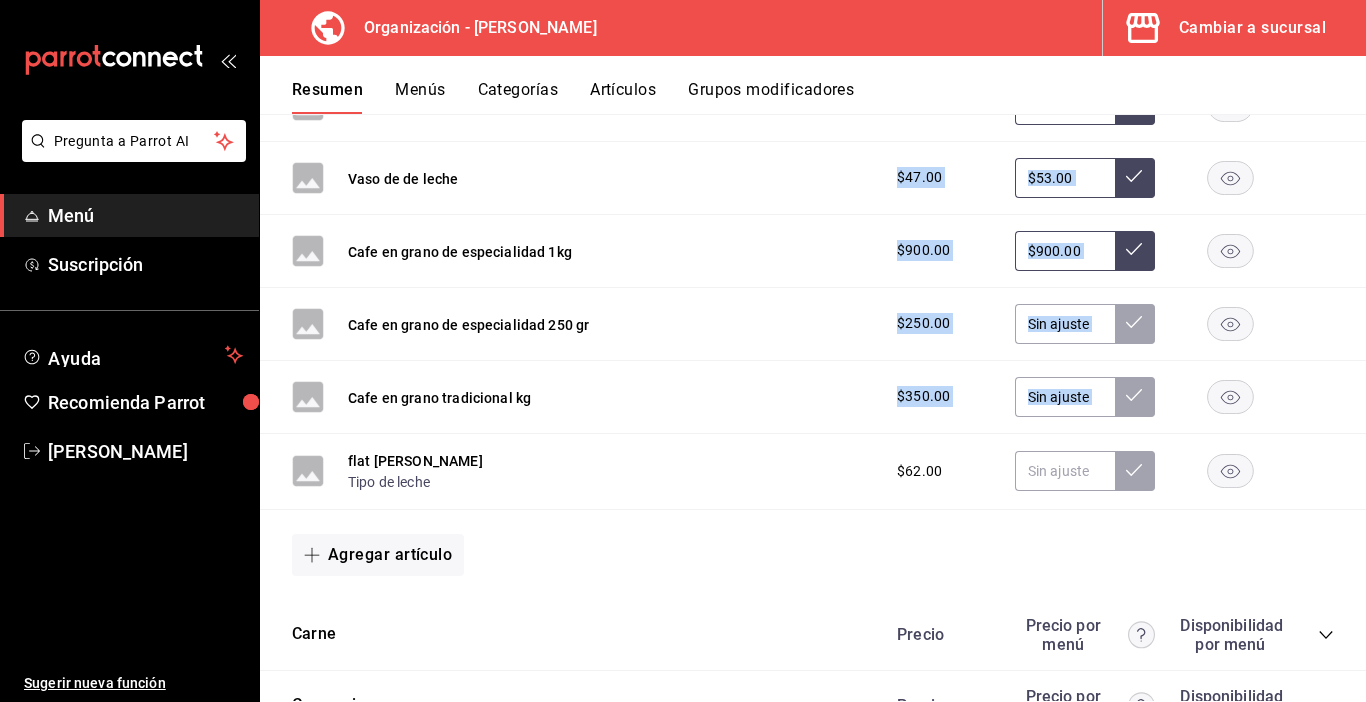 drag, startPoint x: 306, startPoint y: 470, endPoint x: 354, endPoint y: 164, distance: 309.74182 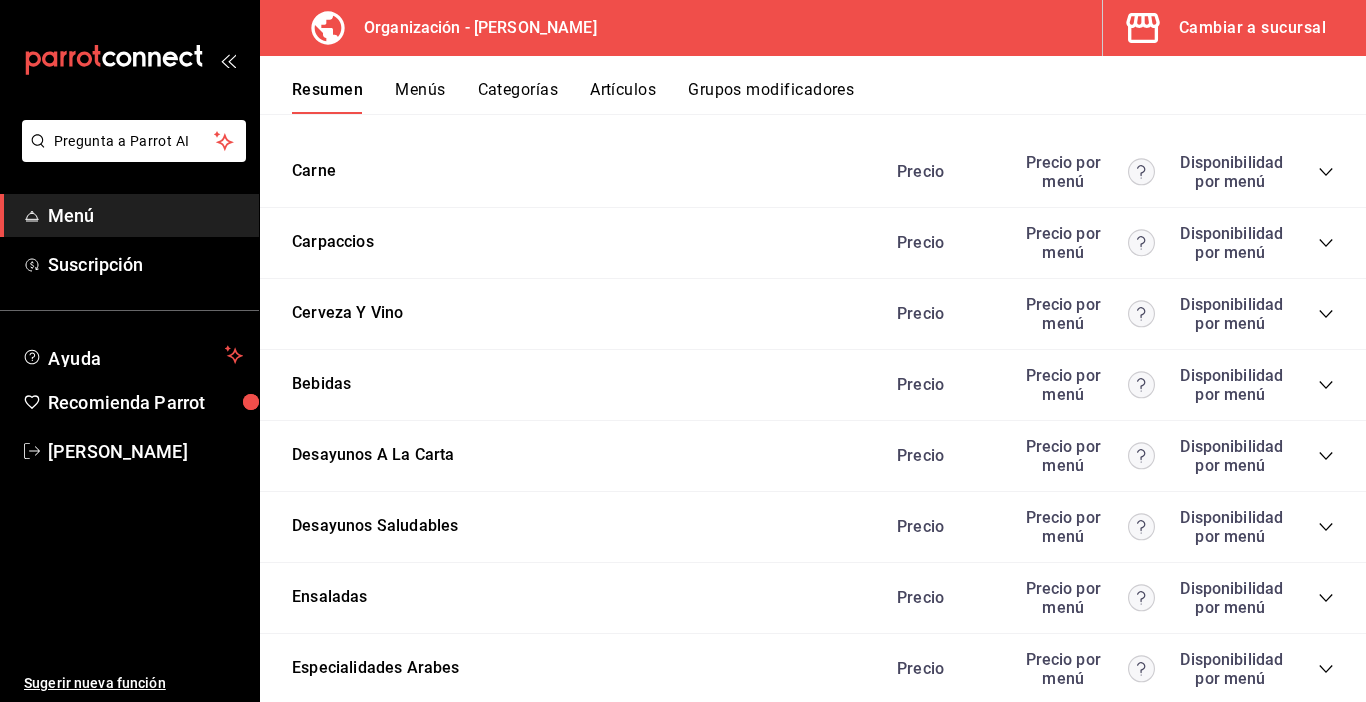 scroll, scrollTop: 3340, scrollLeft: 0, axis: vertical 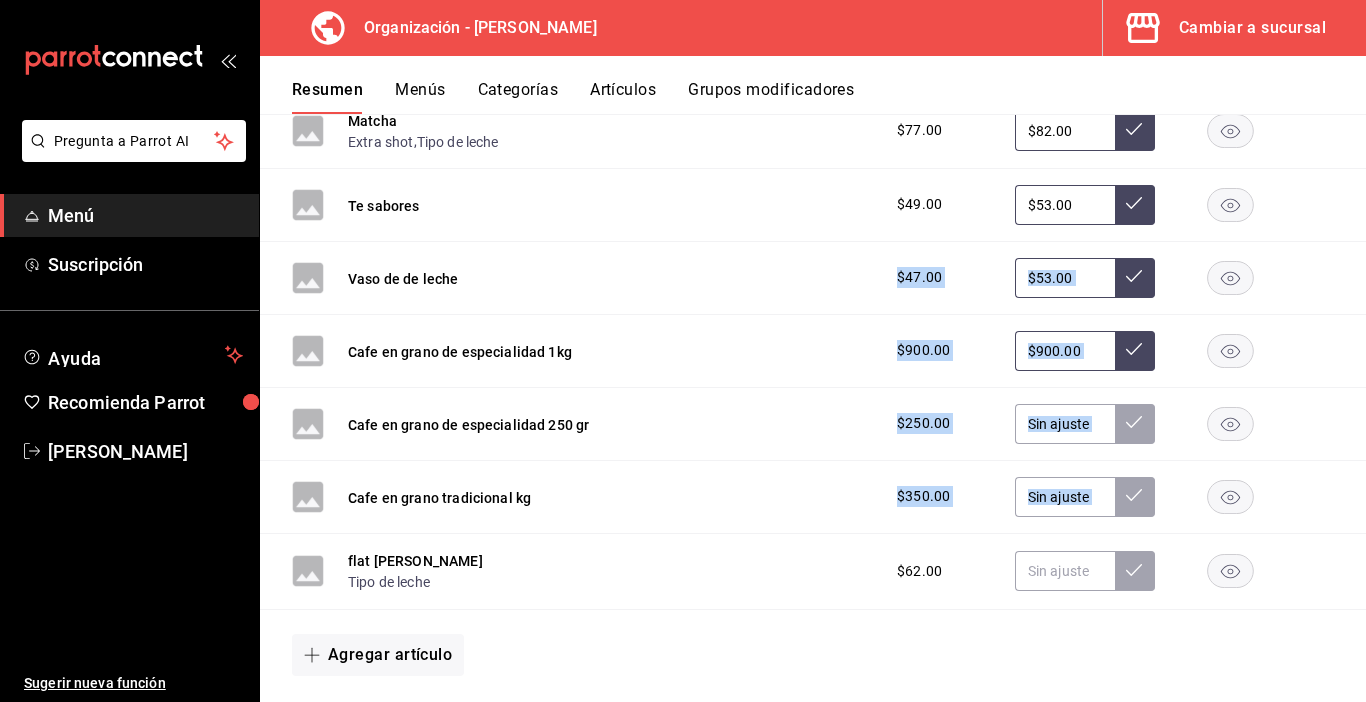 click 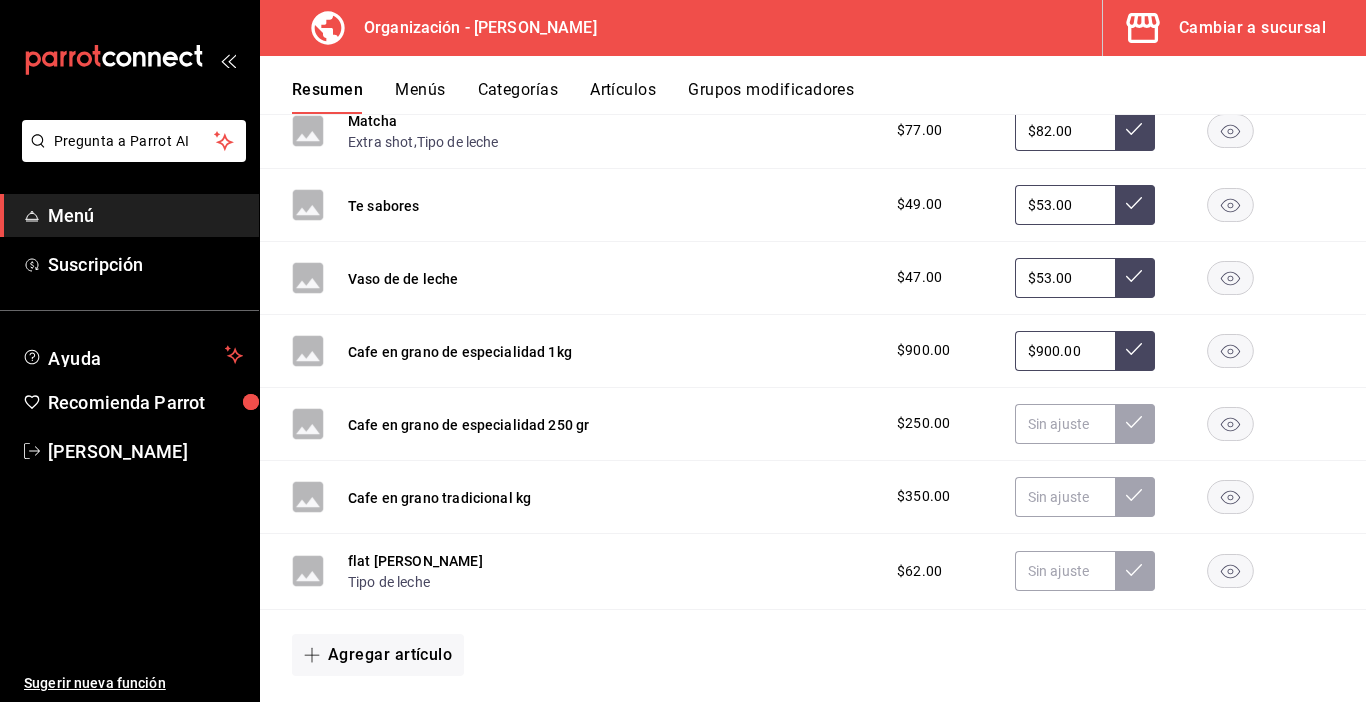 drag, startPoint x: 399, startPoint y: 579, endPoint x: 490, endPoint y: 161, distance: 427.79083 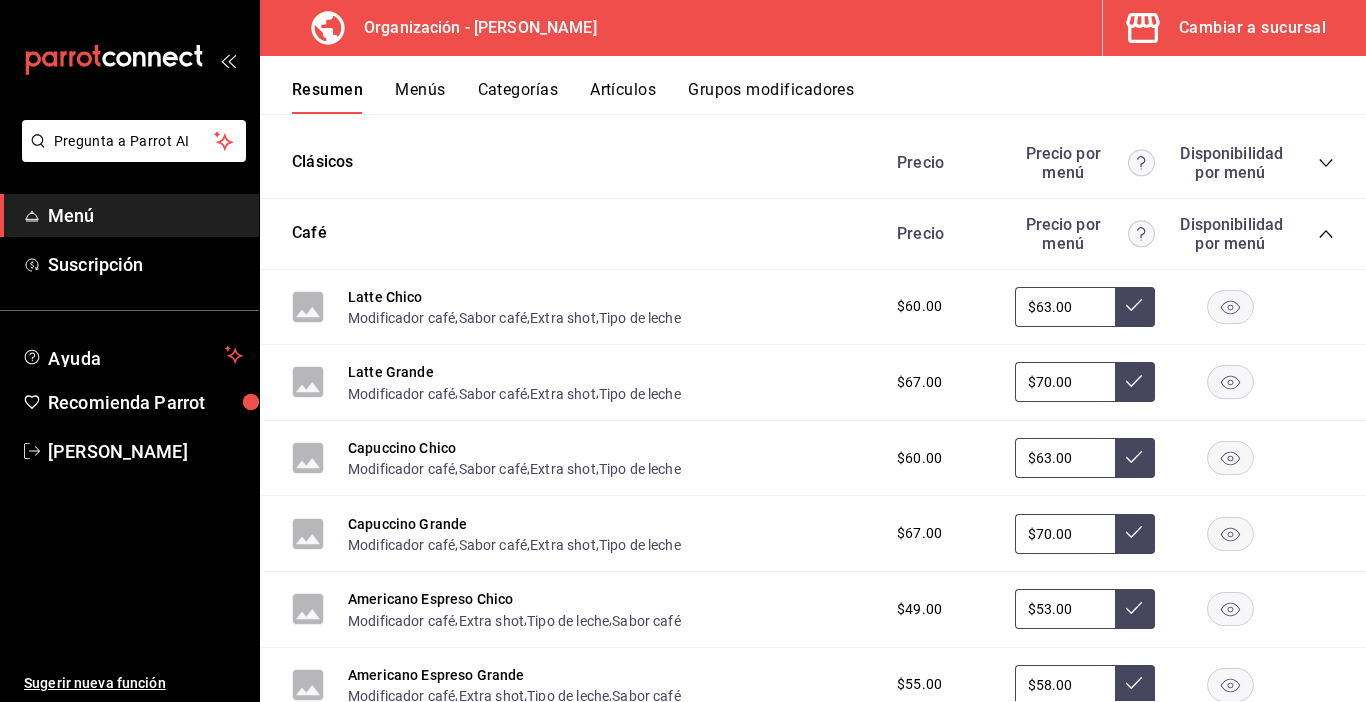scroll, scrollTop: 1740, scrollLeft: 0, axis: vertical 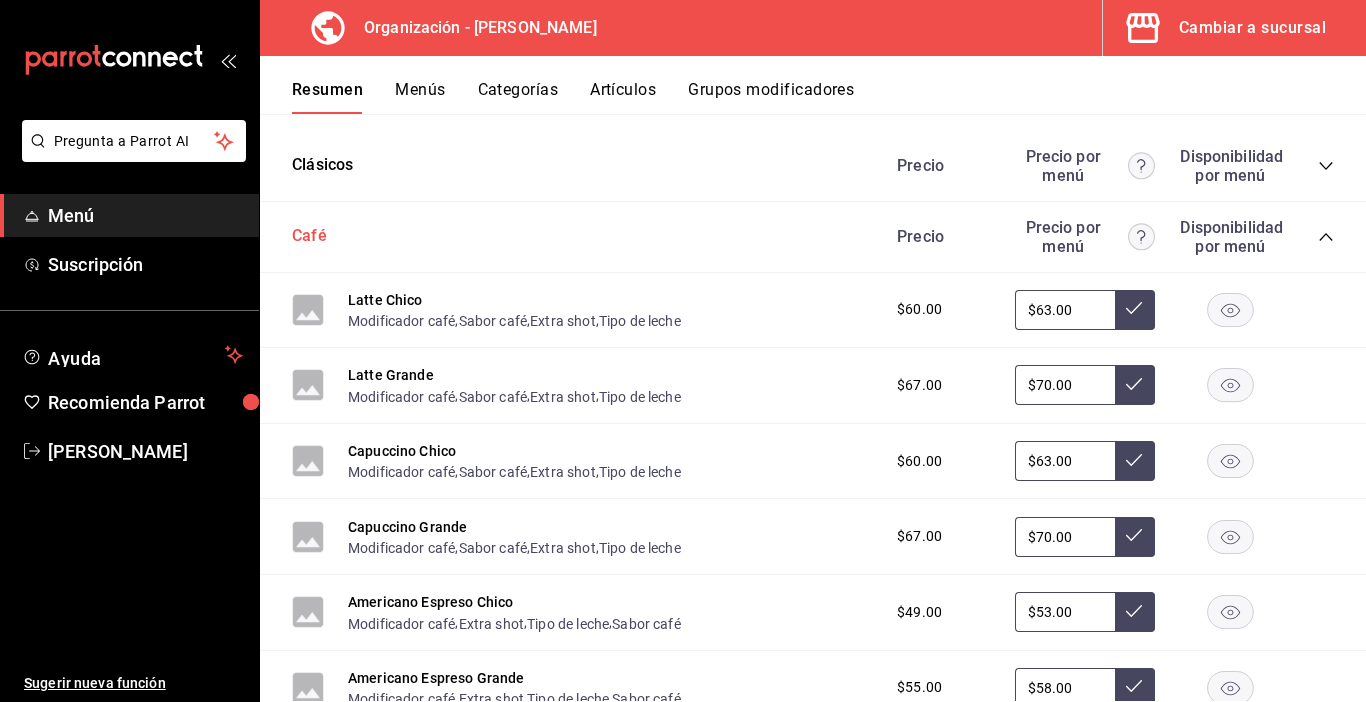 click on "Café" at bounding box center (309, 236) 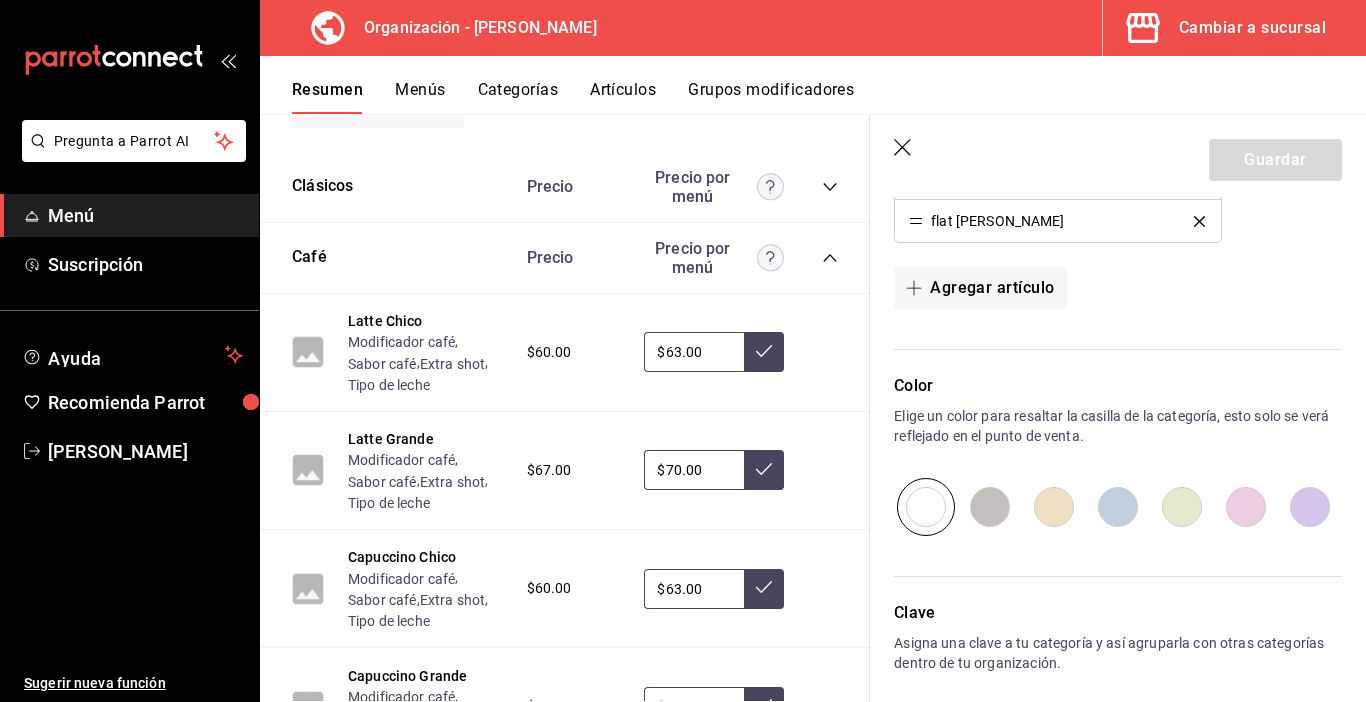 scroll, scrollTop: 1467, scrollLeft: 0, axis: vertical 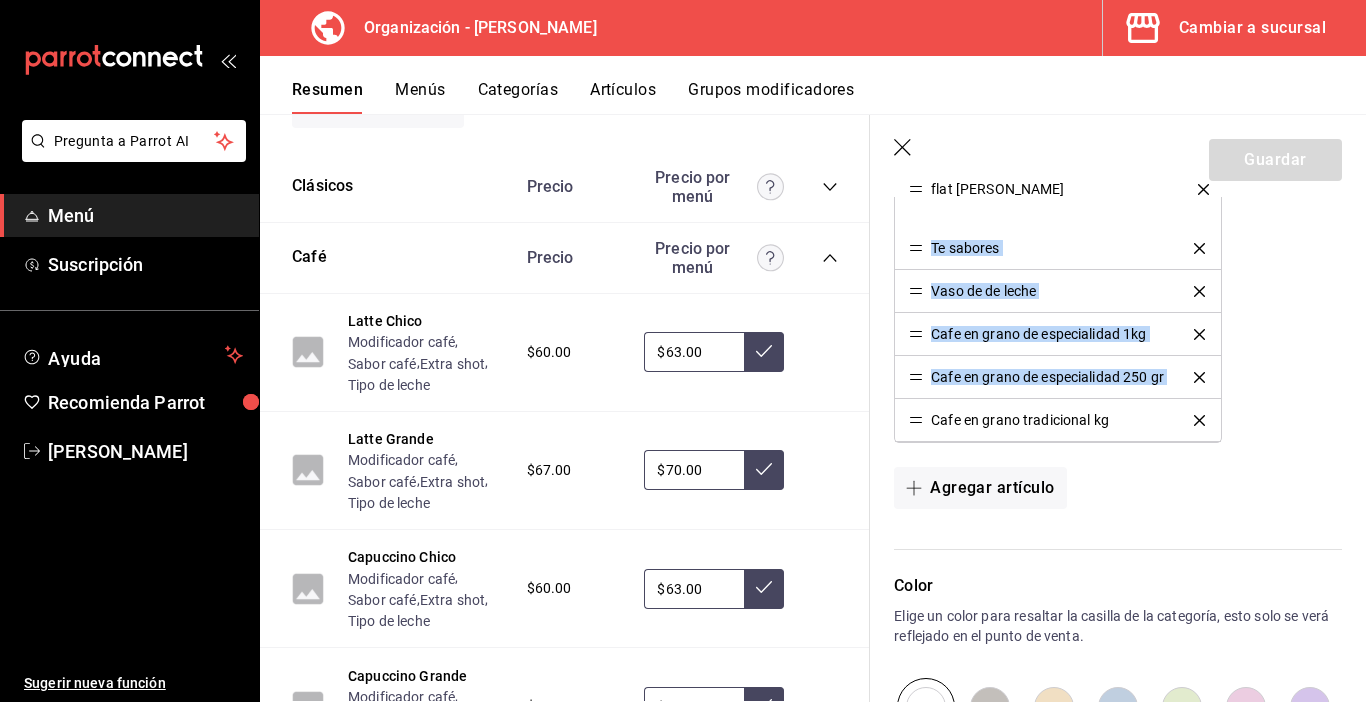 drag, startPoint x: 917, startPoint y: 427, endPoint x: 957, endPoint y: 195, distance: 235.42302 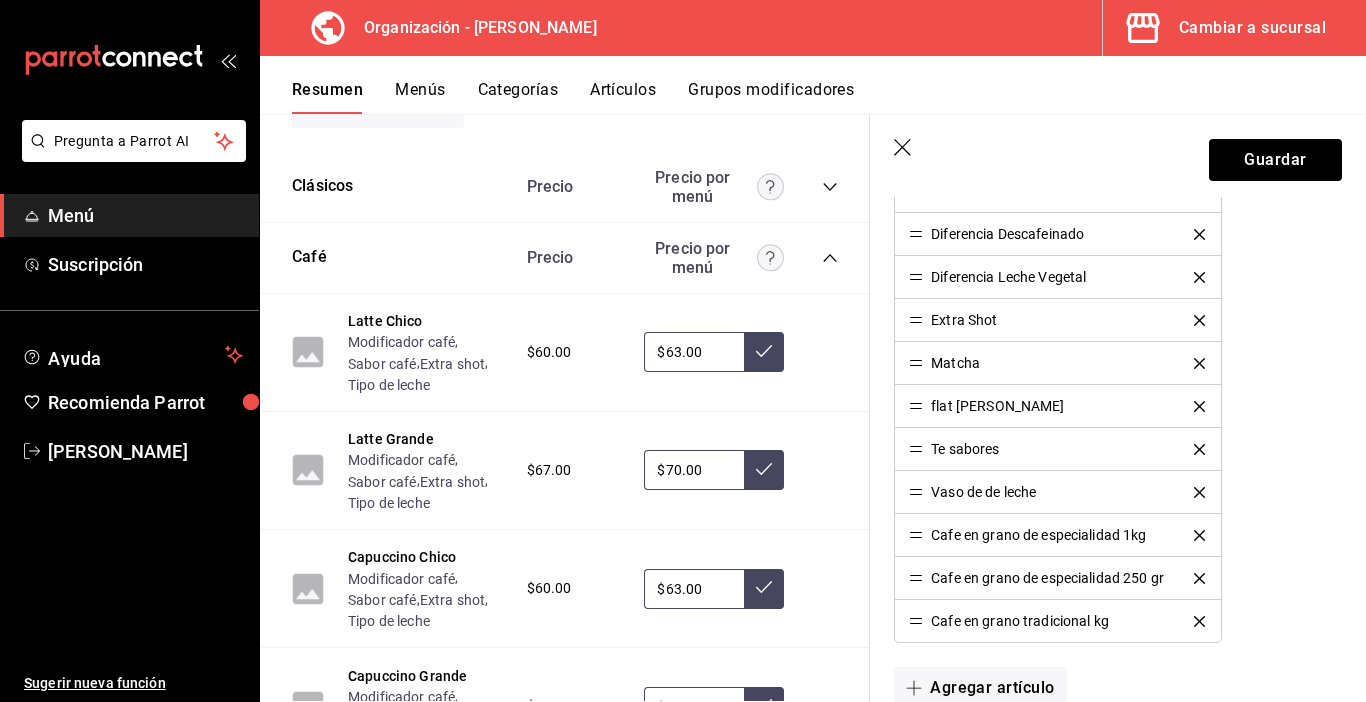 scroll, scrollTop: 1167, scrollLeft: 0, axis: vertical 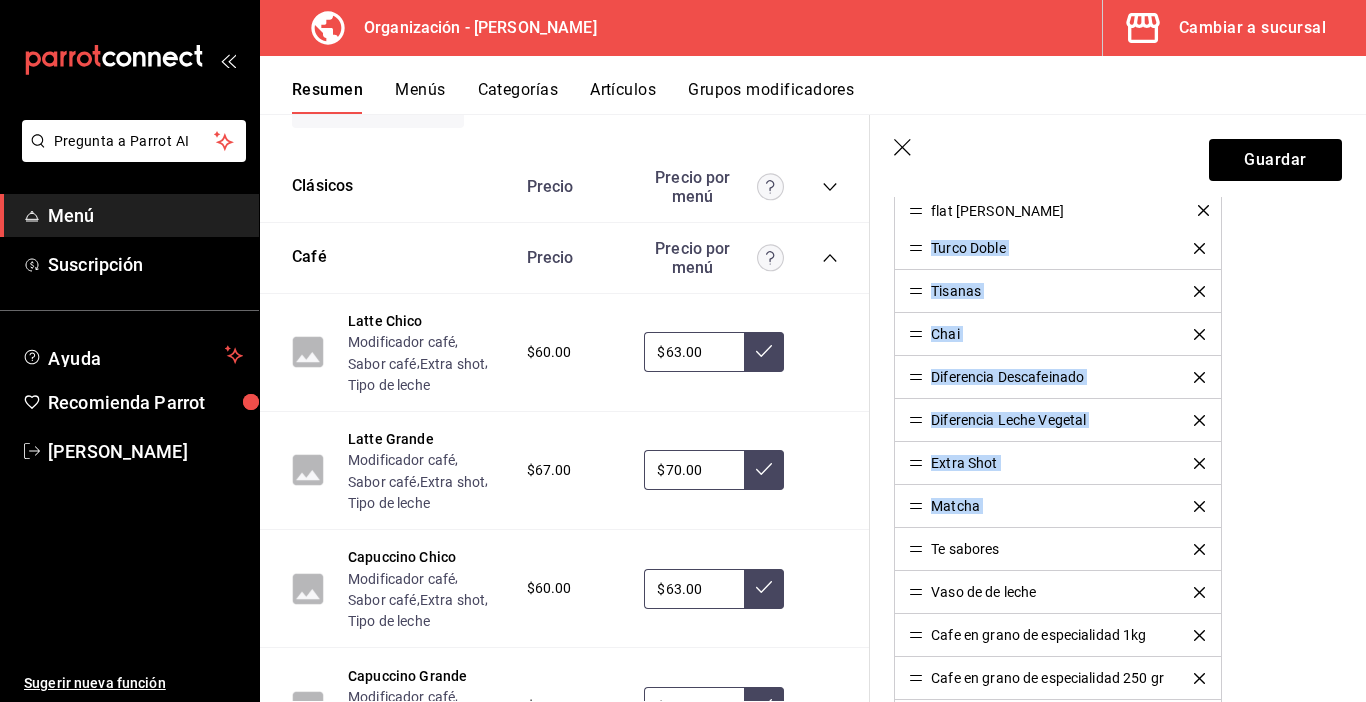 drag, startPoint x: 916, startPoint y: 506, endPoint x: 932, endPoint y: 210, distance: 296.43213 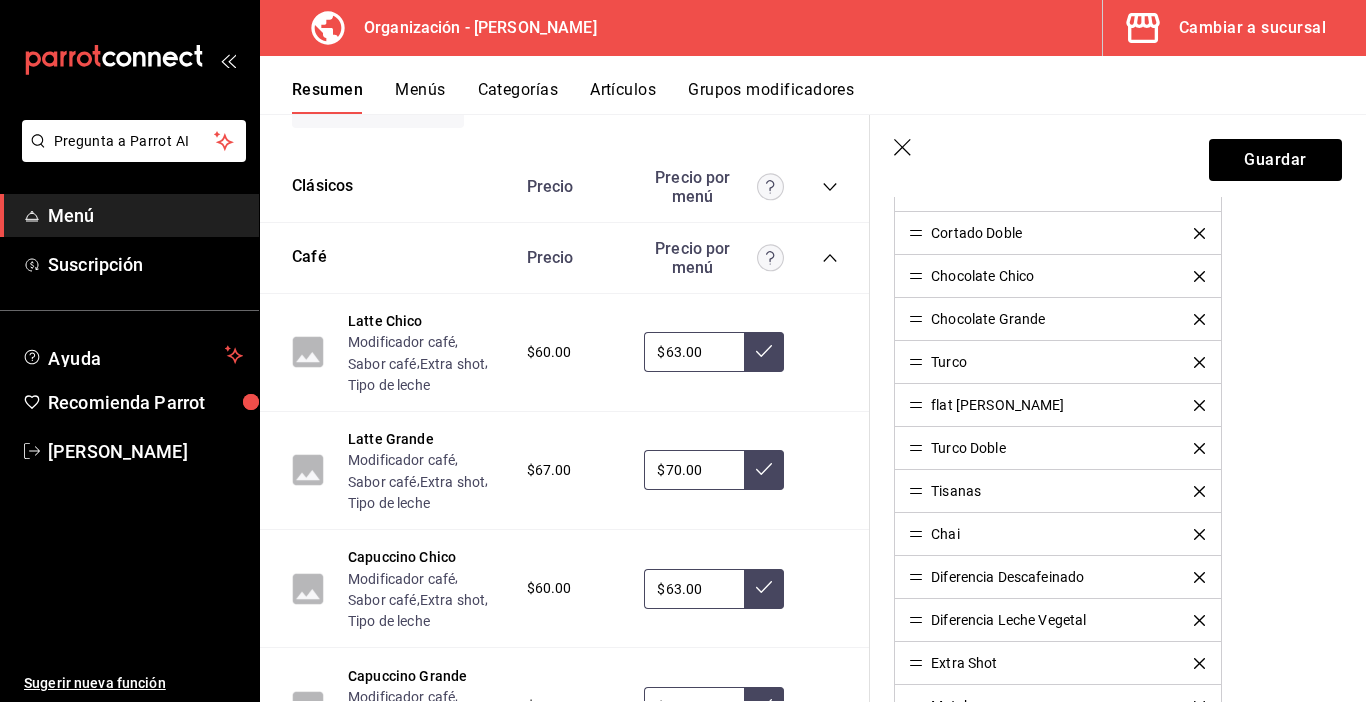 scroll, scrollTop: 867, scrollLeft: 0, axis: vertical 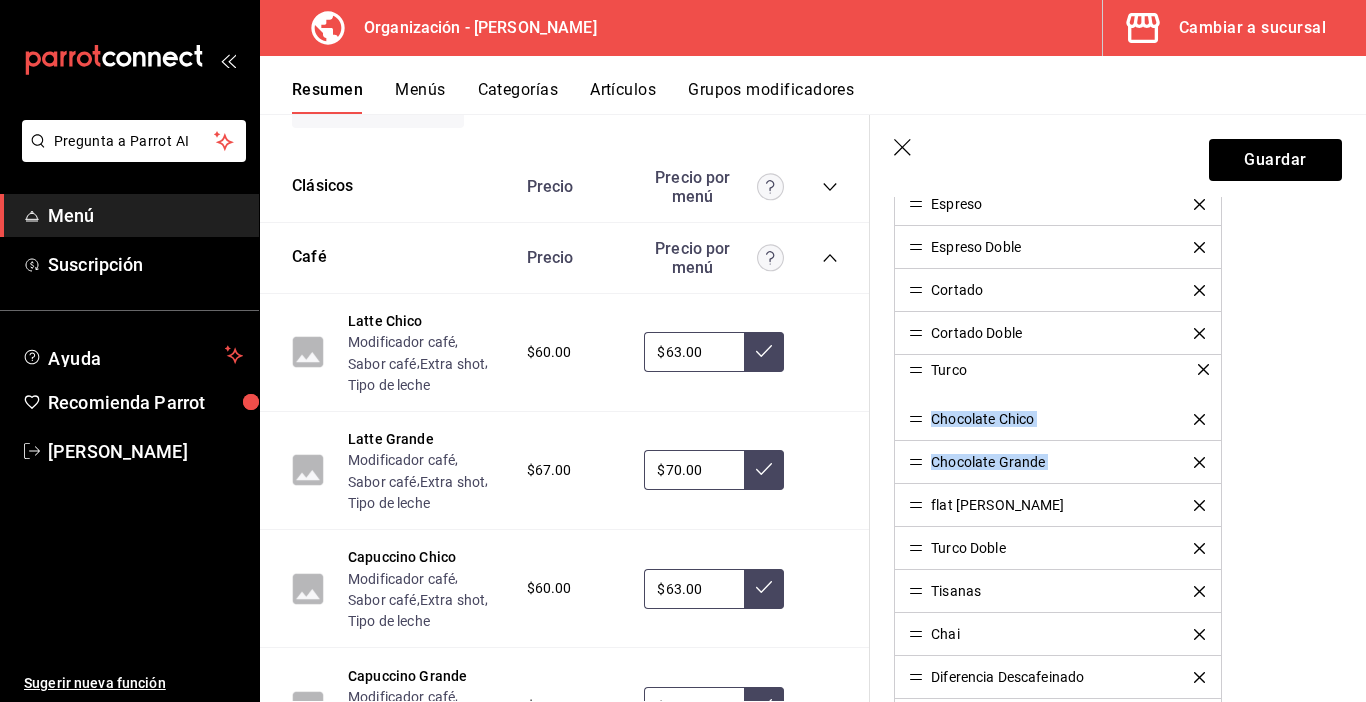 drag, startPoint x: 913, startPoint y: 461, endPoint x: 913, endPoint y: 368, distance: 93 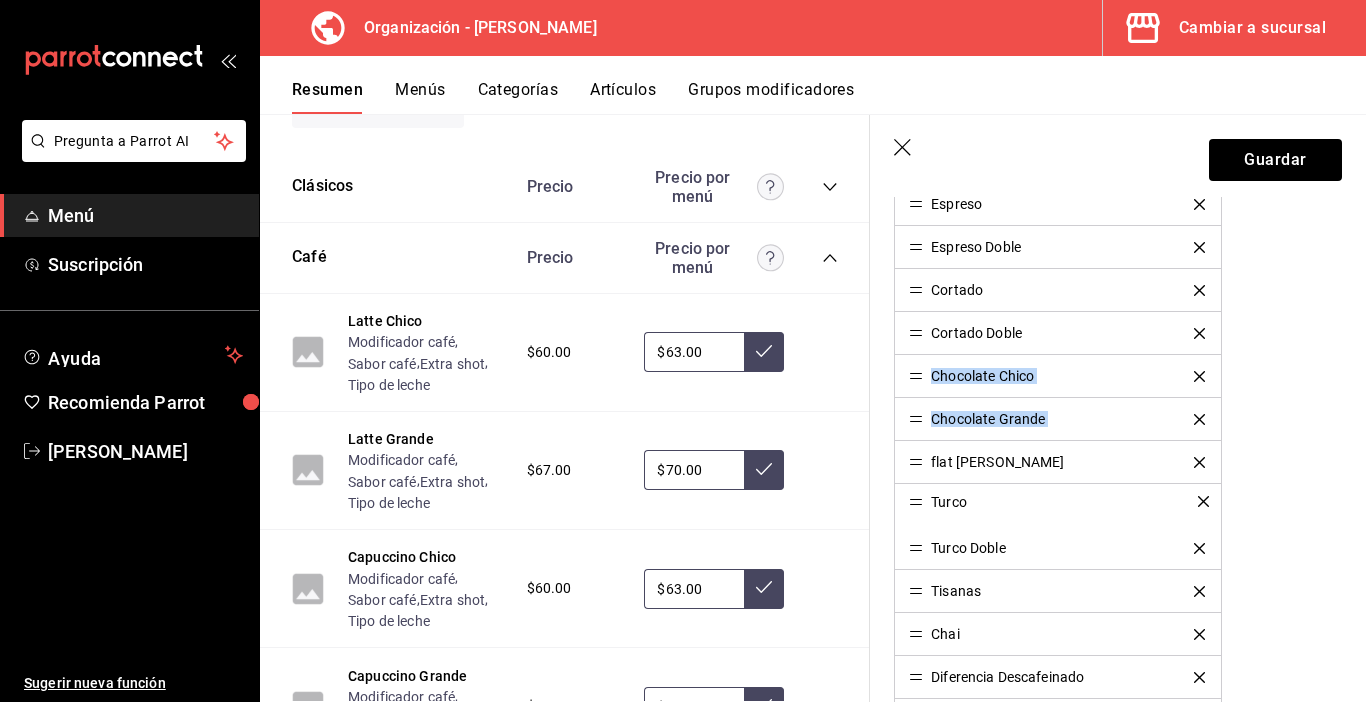 drag, startPoint x: 917, startPoint y: 378, endPoint x: 914, endPoint y: 503, distance: 125.035995 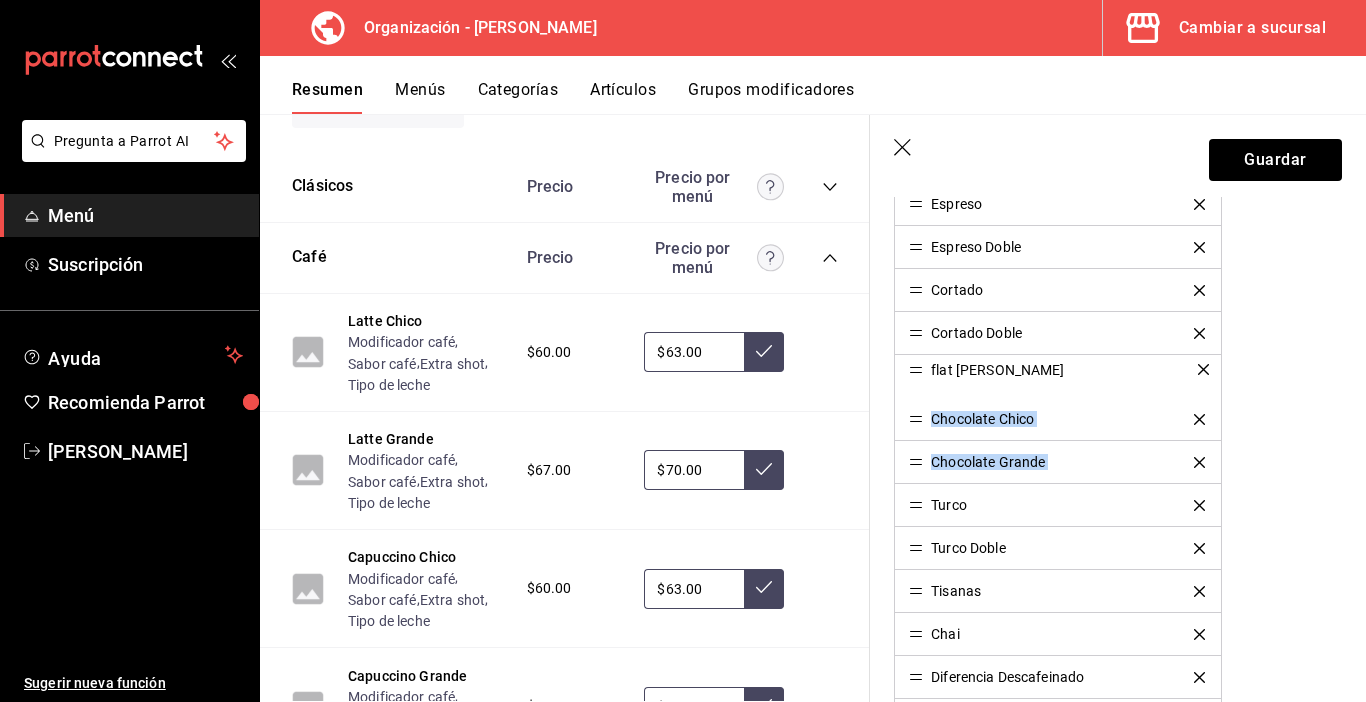 drag, startPoint x: 917, startPoint y: 463, endPoint x: 923, endPoint y: 370, distance: 93.193344 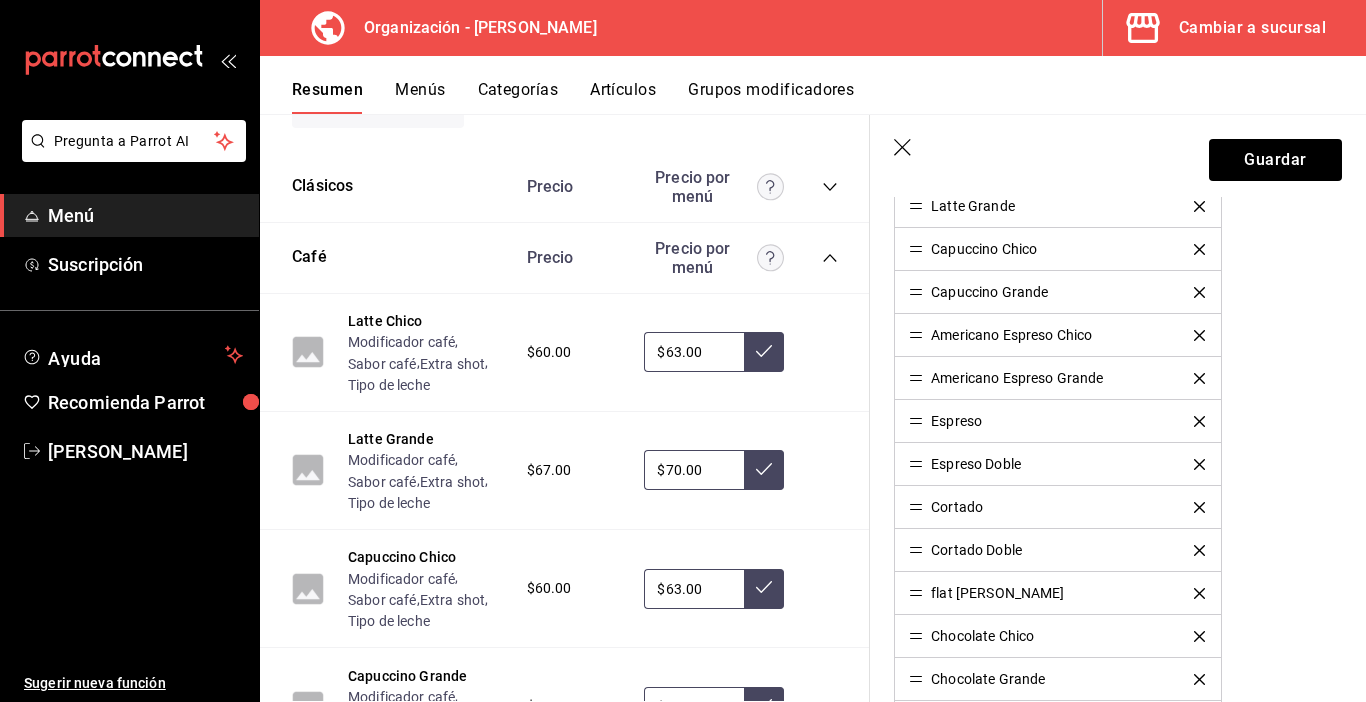 scroll, scrollTop: 667, scrollLeft: 0, axis: vertical 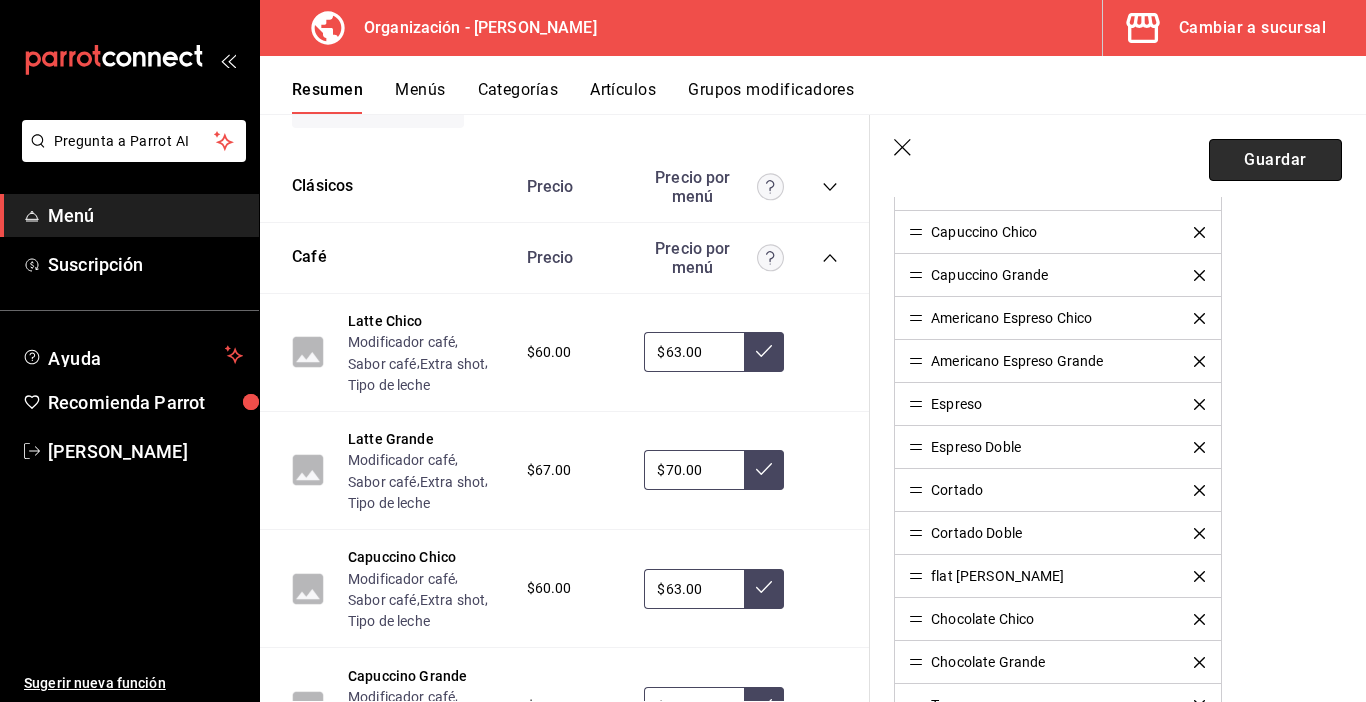 click on "Guardar" at bounding box center [1275, 160] 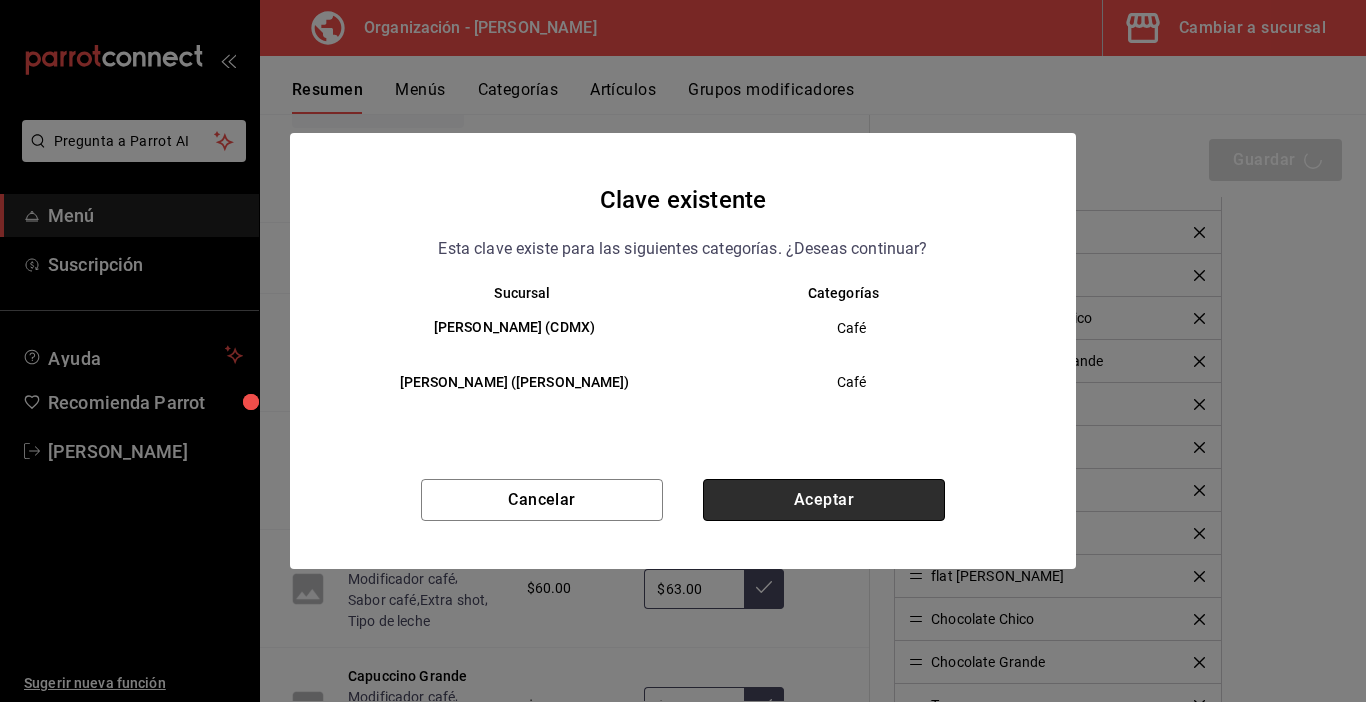 click on "Aceptar" at bounding box center (824, 500) 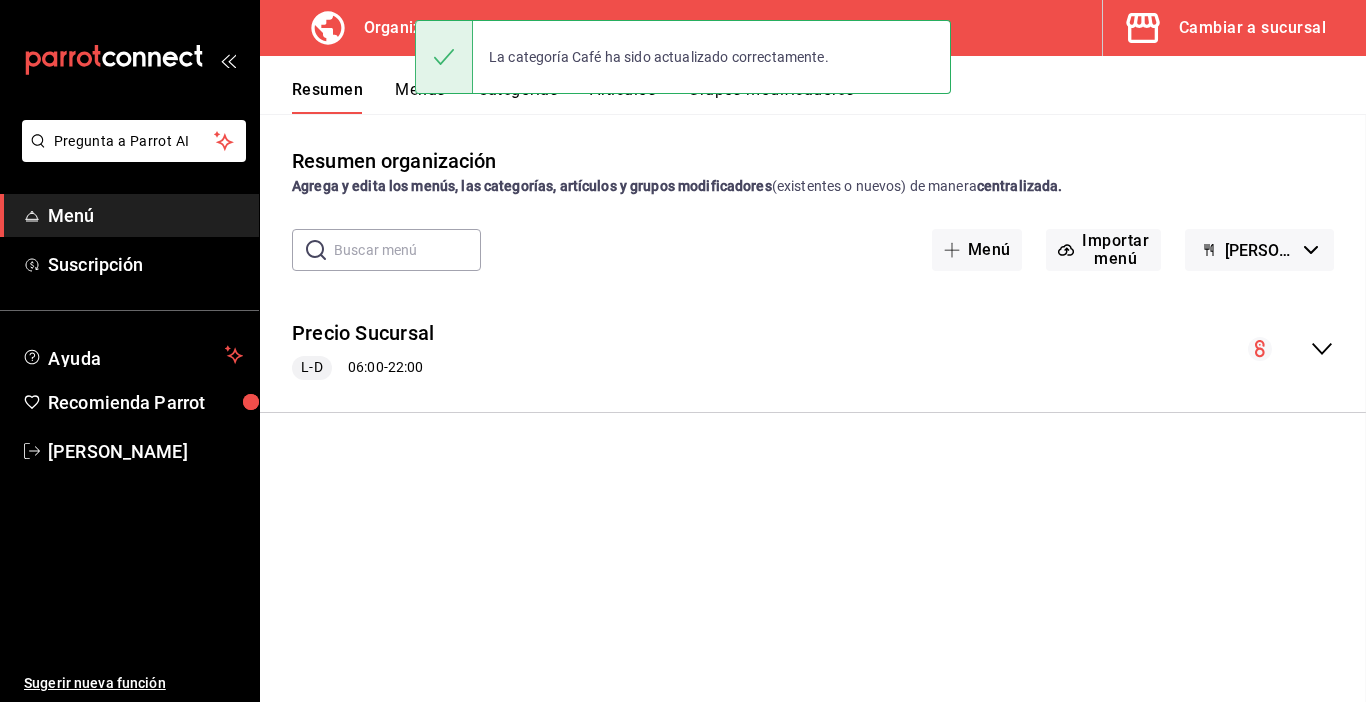 scroll, scrollTop: 0, scrollLeft: 0, axis: both 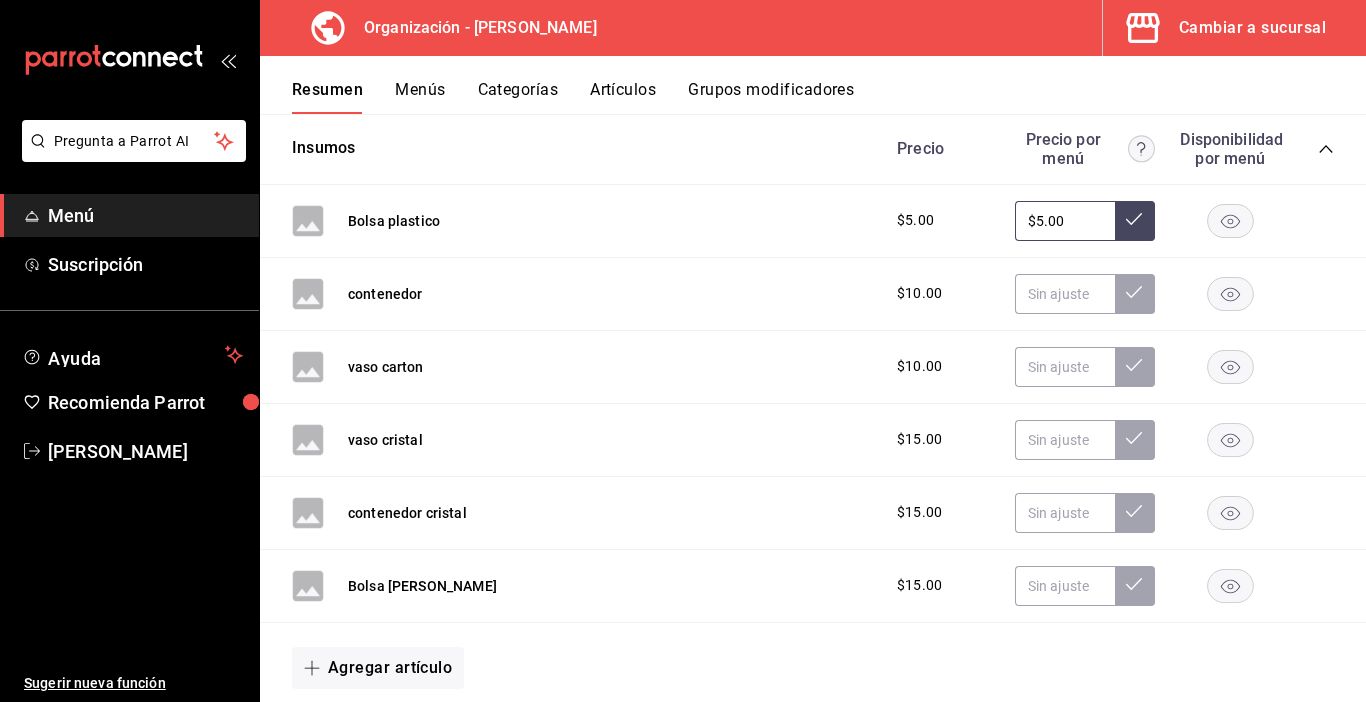 click on "Menús" at bounding box center (420, 97) 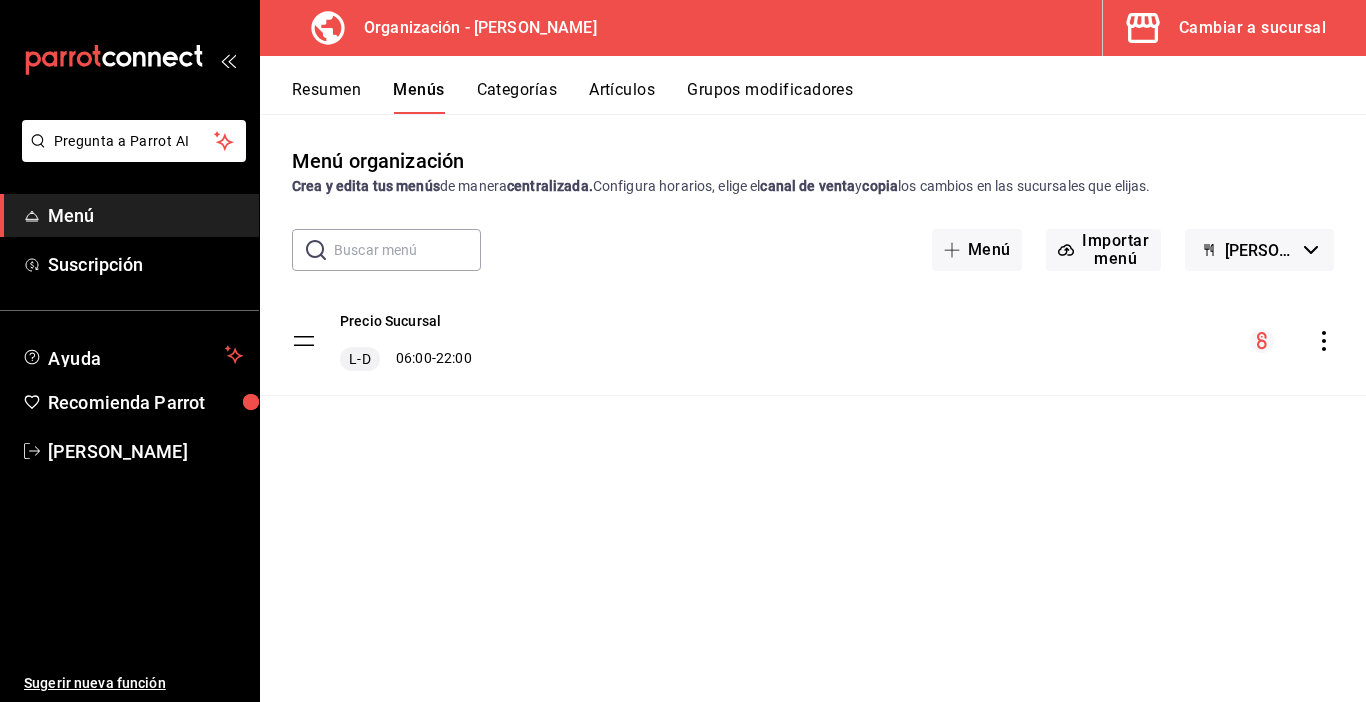 click 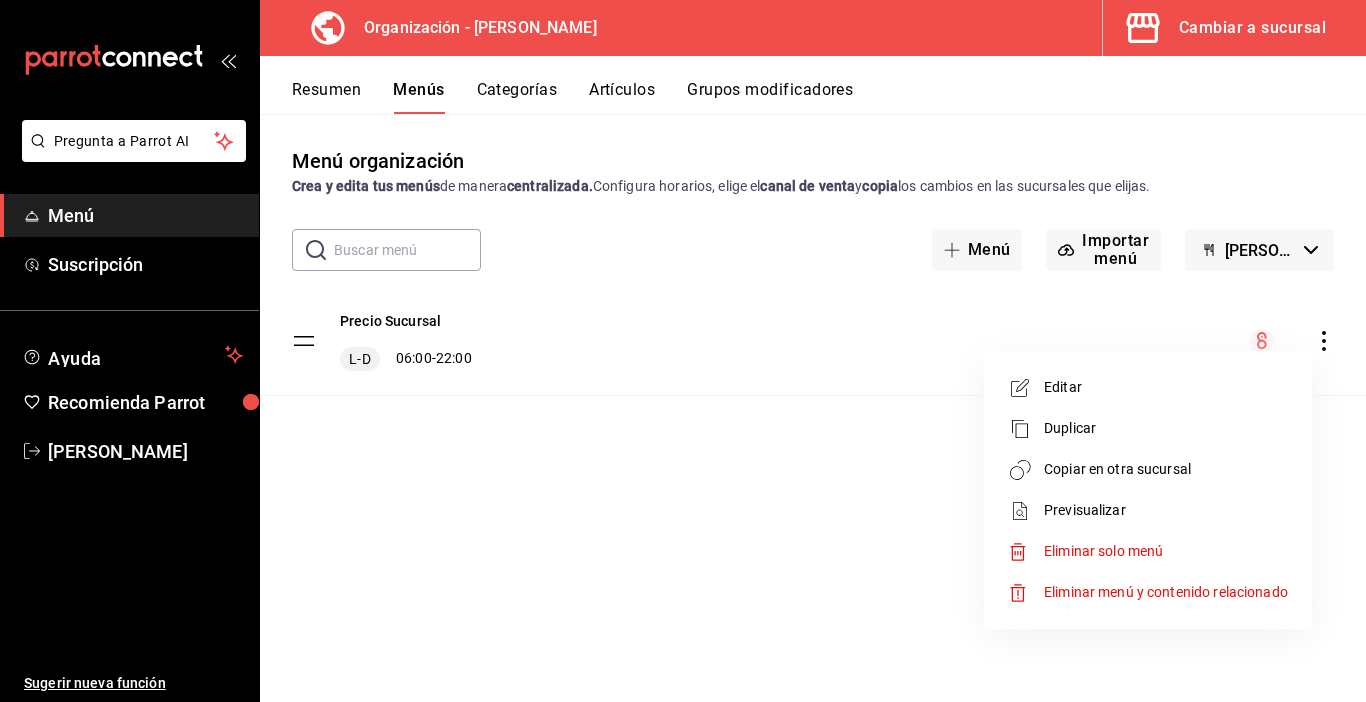 click on "Copiar en otra sucursal" at bounding box center (1166, 469) 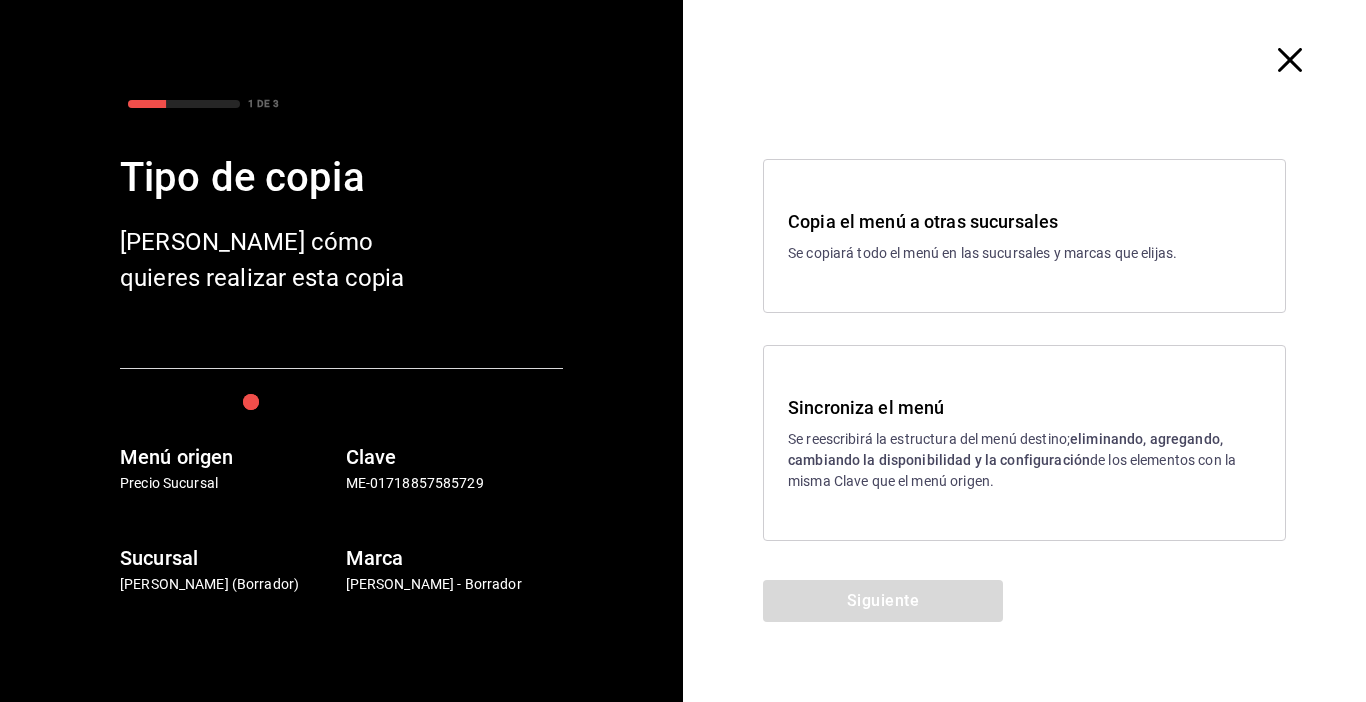 click on "Sincroniza el menú" at bounding box center [1024, 407] 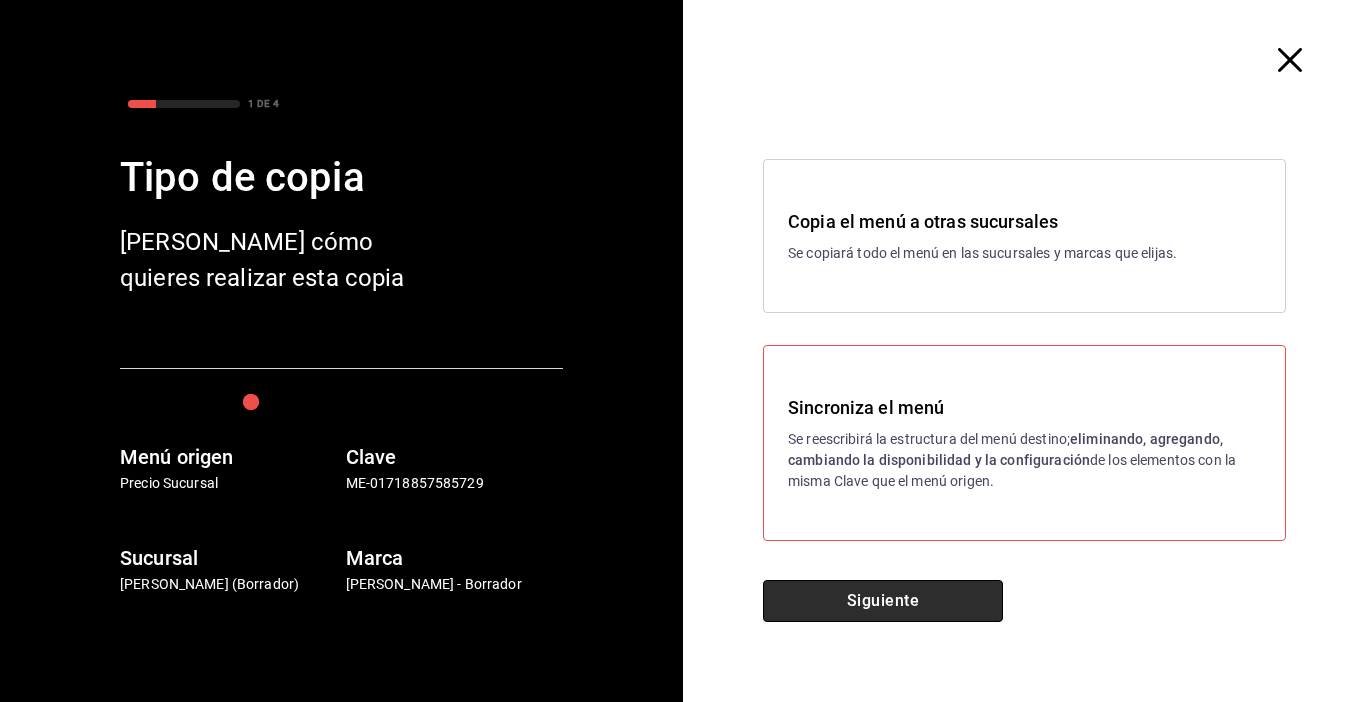 click on "Siguiente" at bounding box center (883, 601) 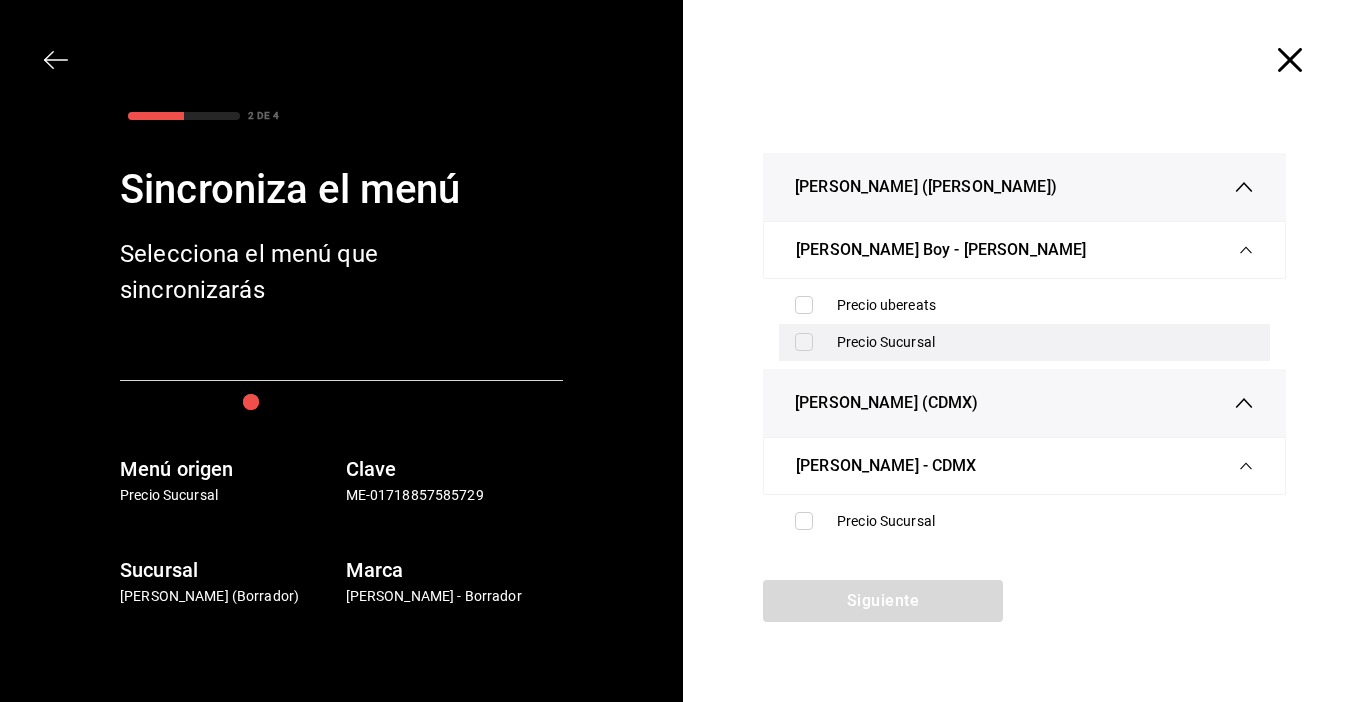 click at bounding box center (804, 342) 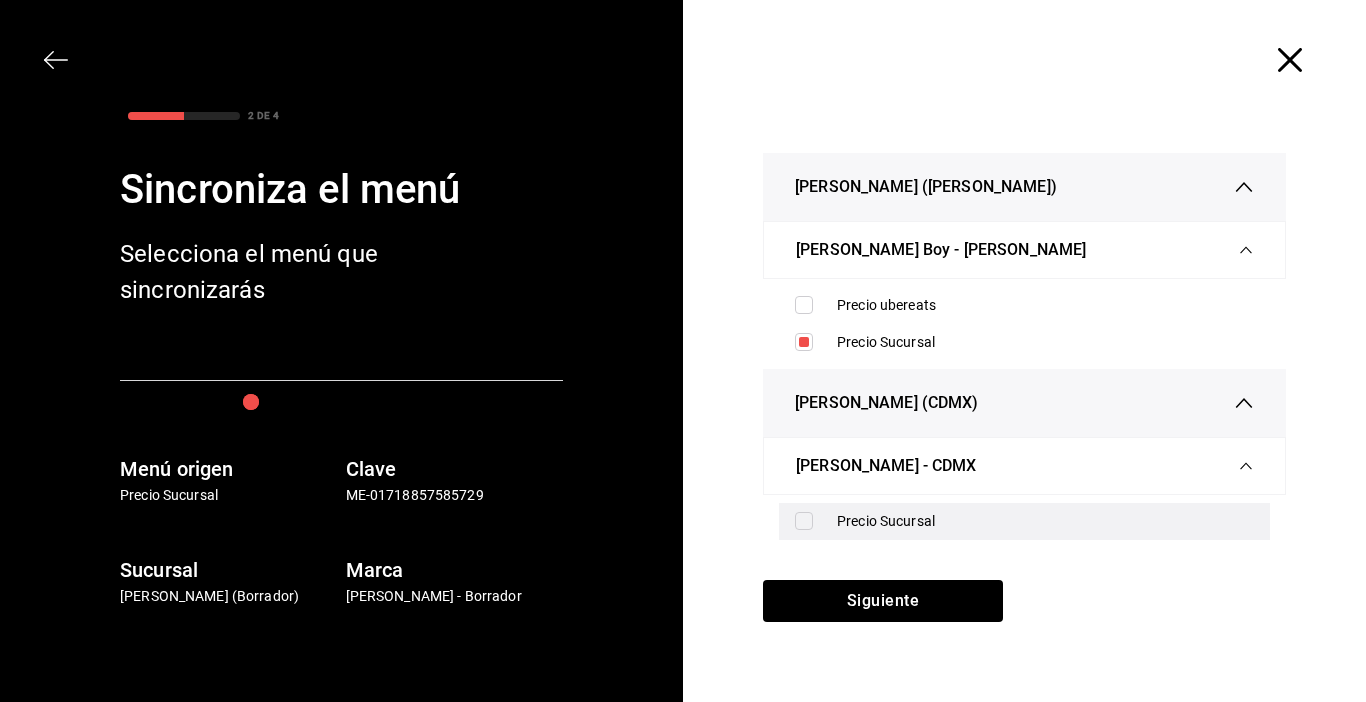 click at bounding box center [804, 521] 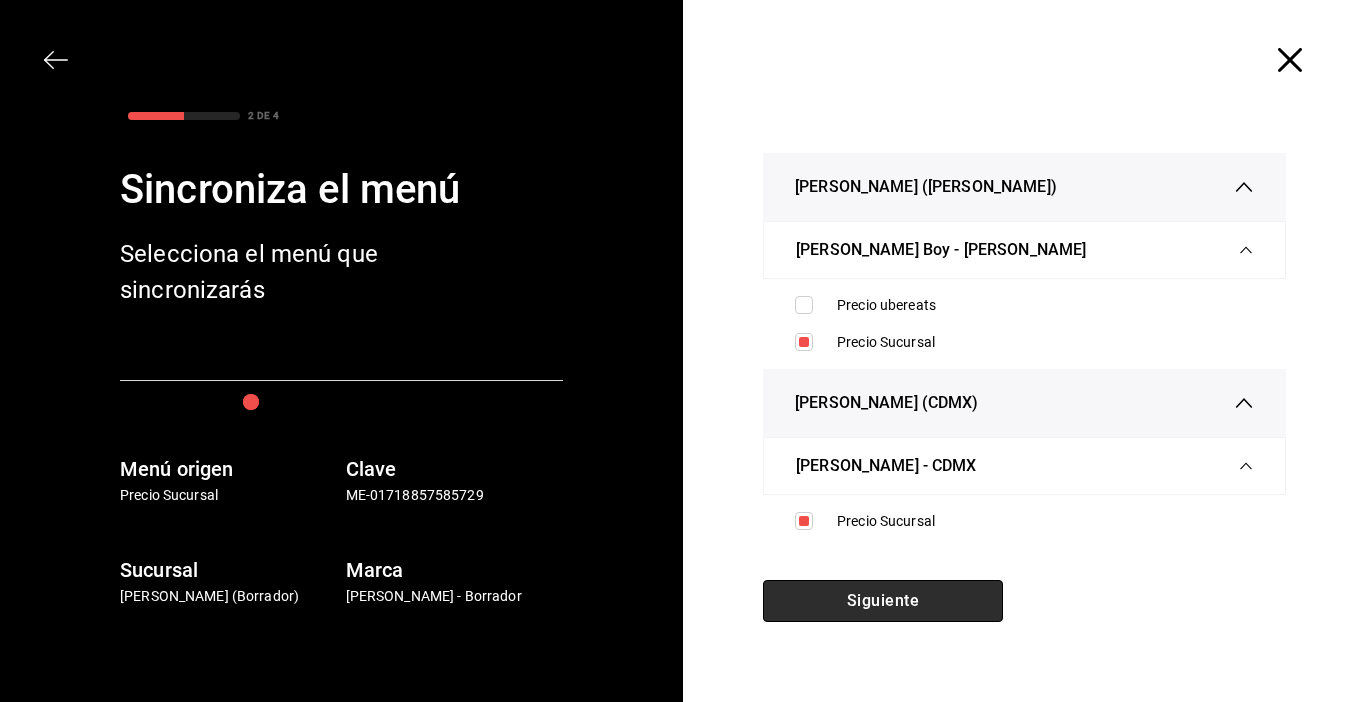click on "Siguiente" at bounding box center (883, 601) 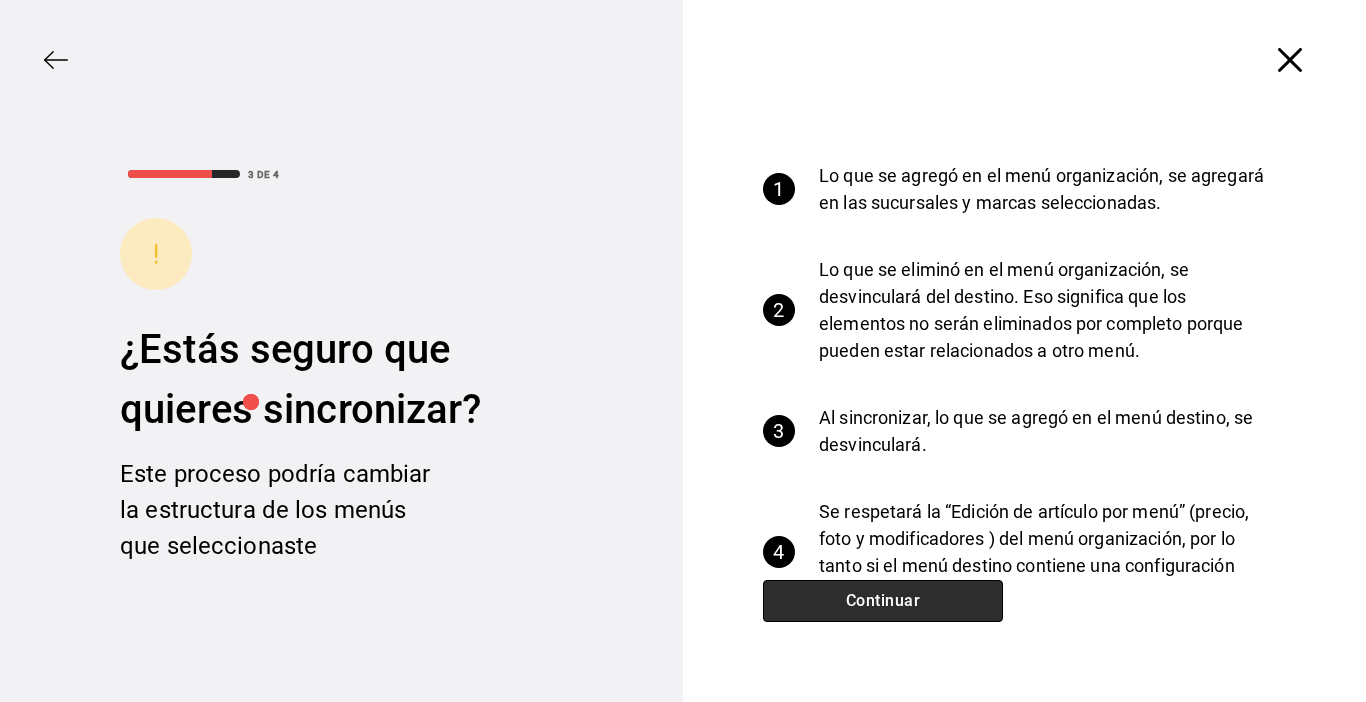 click on "Continuar" at bounding box center (883, 601) 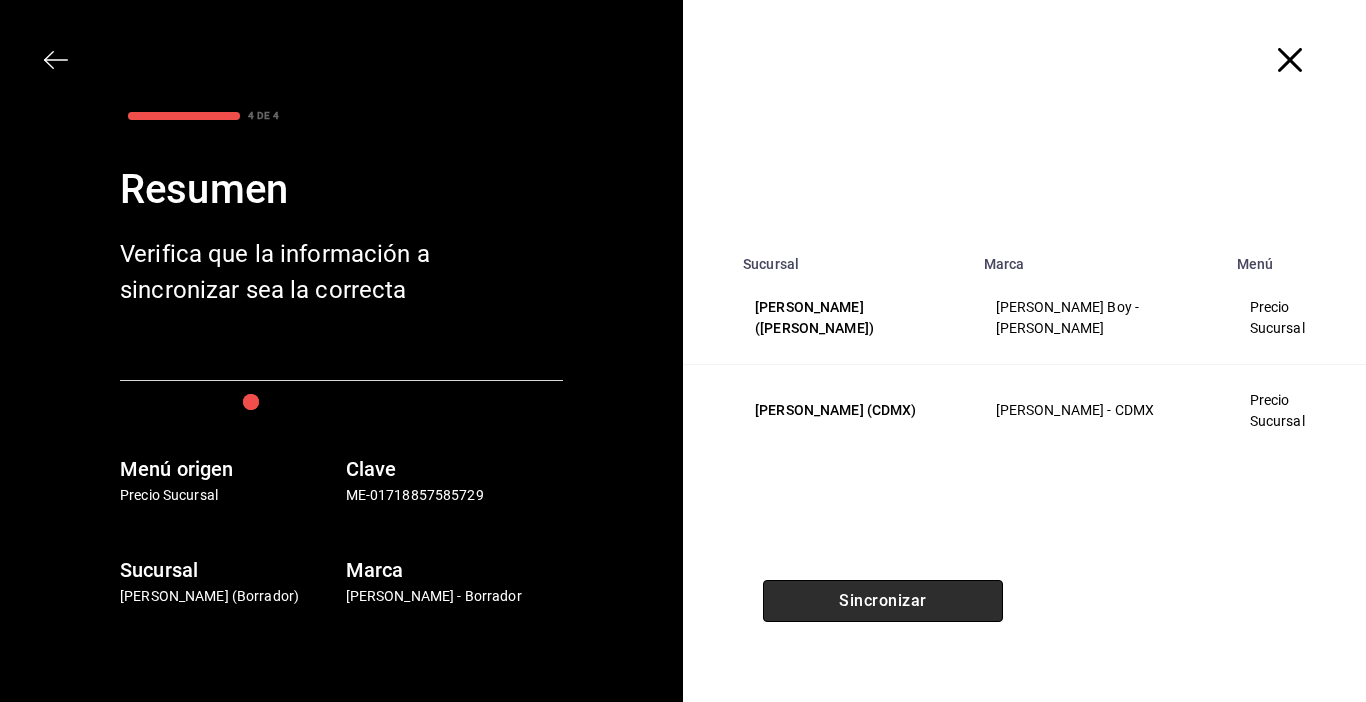 click on "Sincronizar" at bounding box center (883, 601) 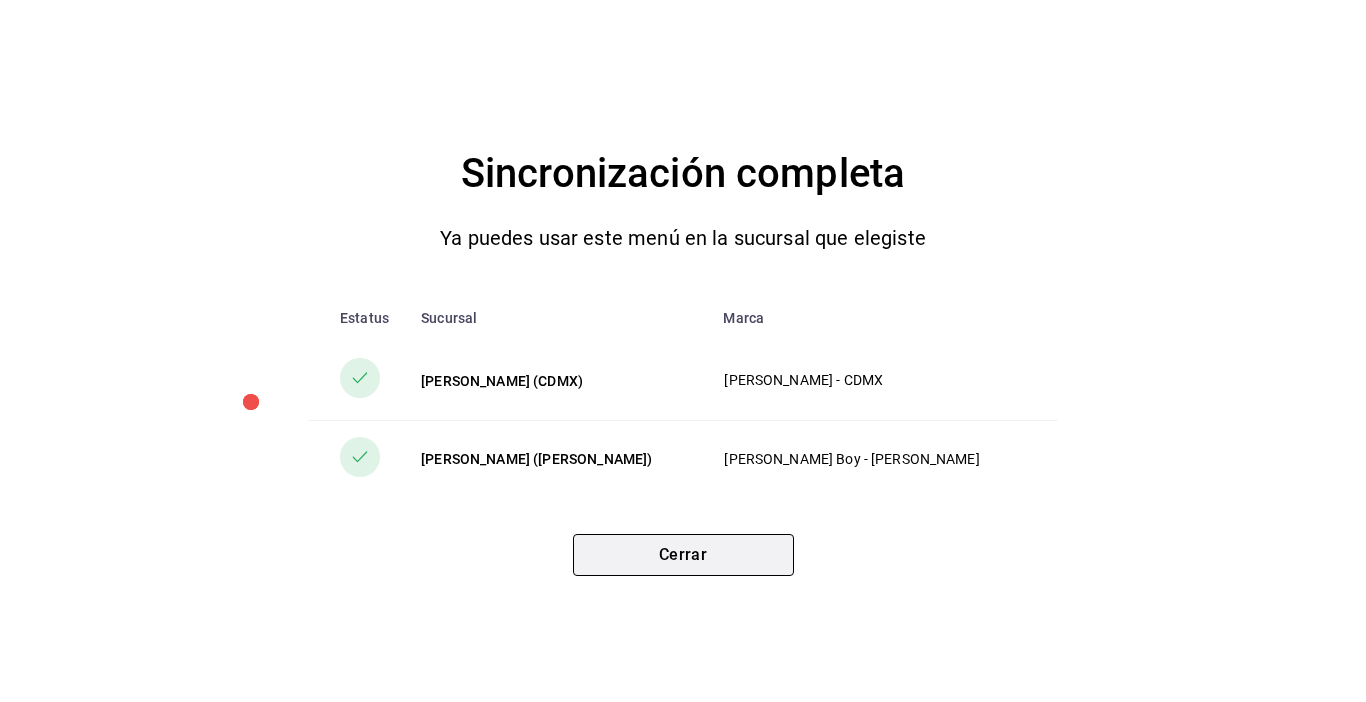 click on "Cerrar" at bounding box center [683, 555] 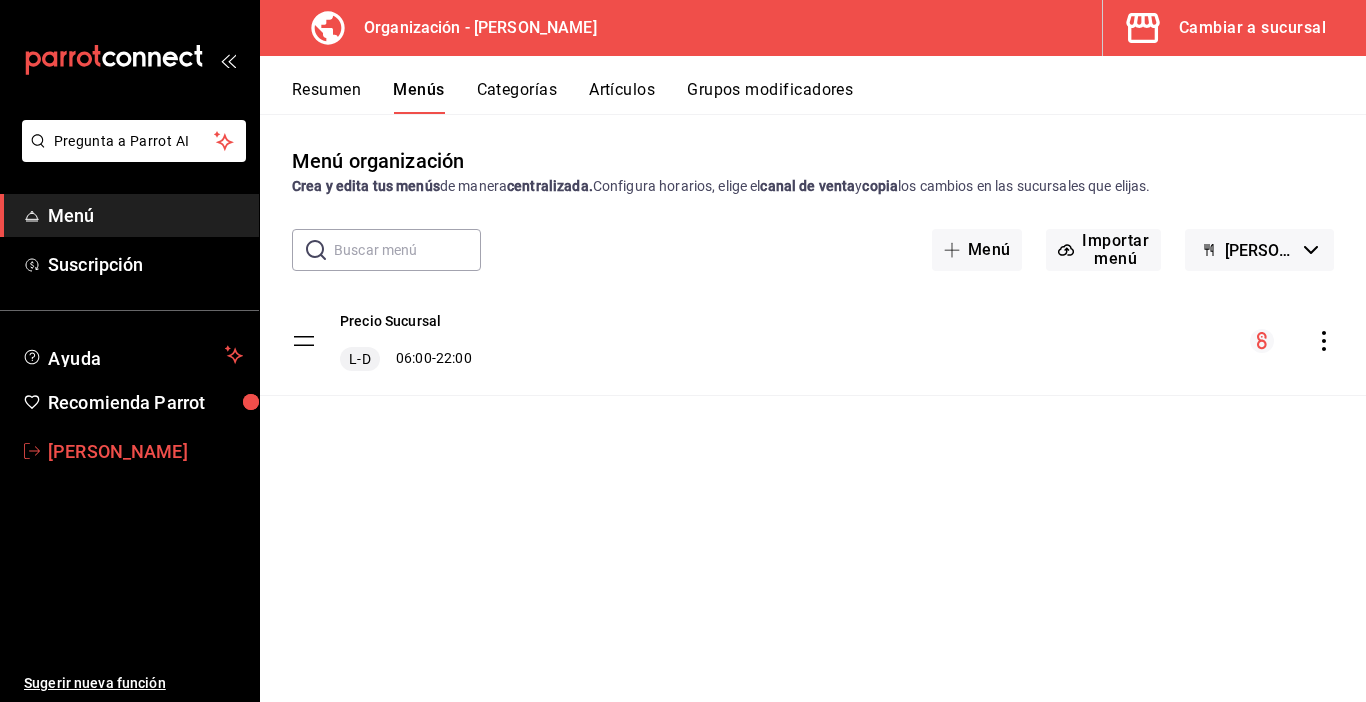 click on "Carmen Cortes" at bounding box center (145, 451) 